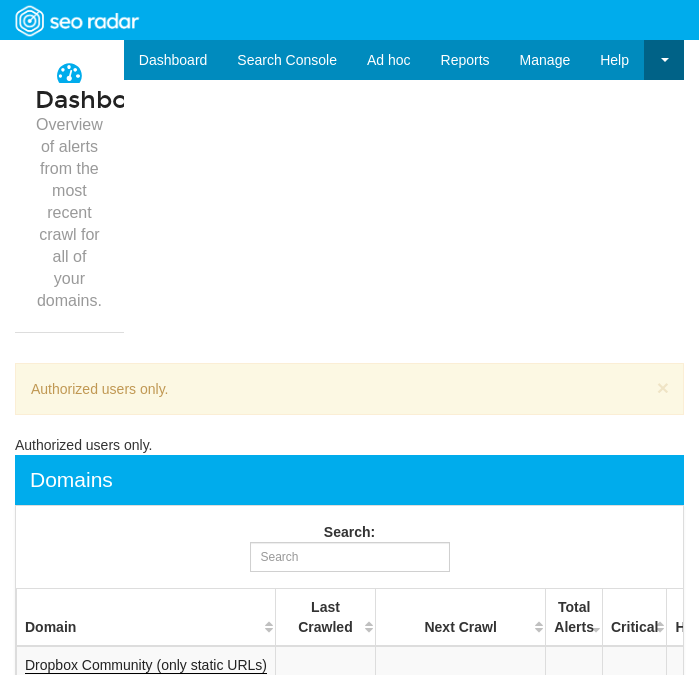 scroll, scrollTop: 0, scrollLeft: 0, axis: both 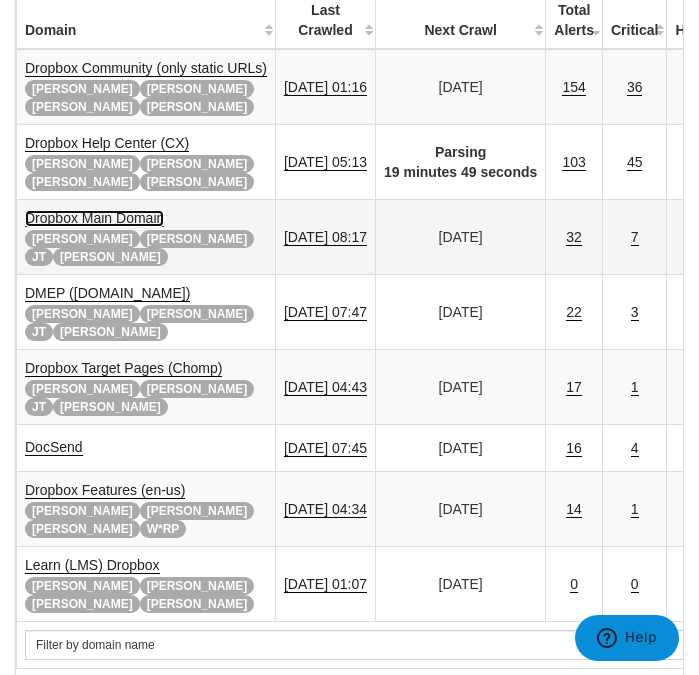 click on "Dropbox Main Domain" at bounding box center [94, 218] 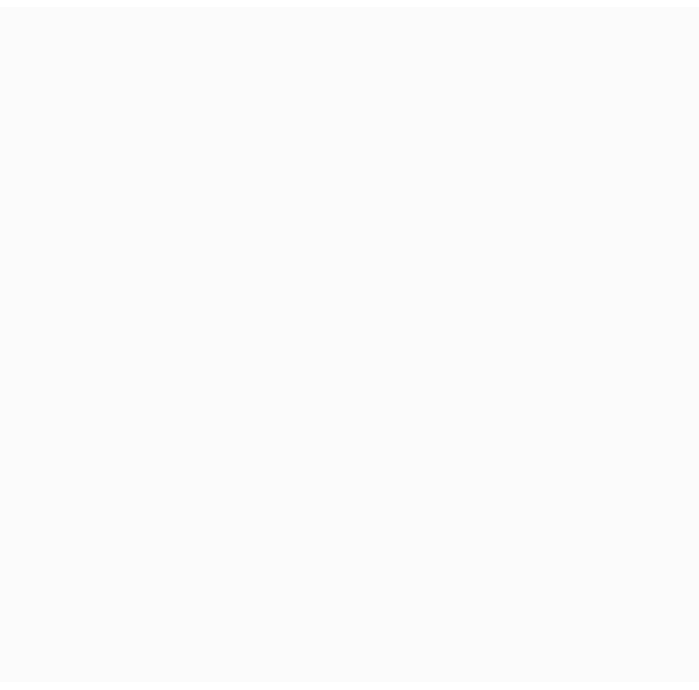 scroll, scrollTop: 0, scrollLeft: 0, axis: both 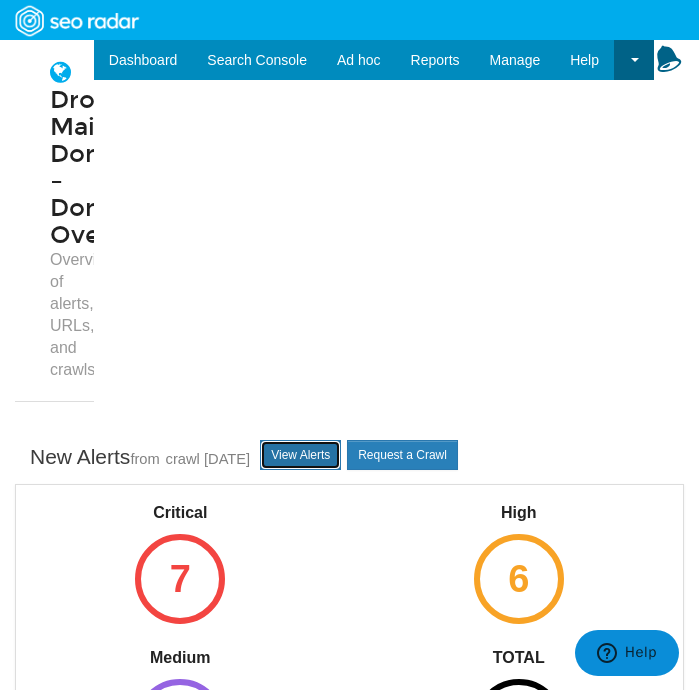 click on "View Alerts" at bounding box center (300, 455) 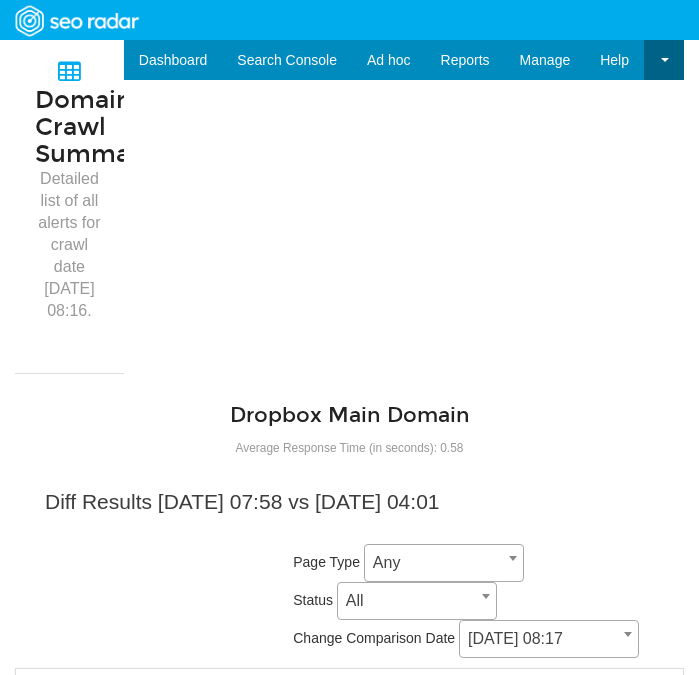 scroll, scrollTop: 0, scrollLeft: 0, axis: both 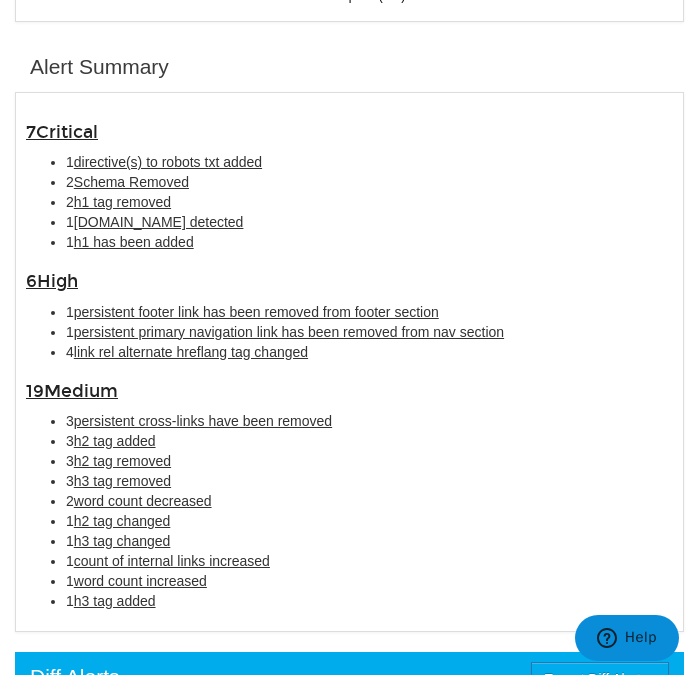 click on "7  Critical" at bounding box center (349, 132) 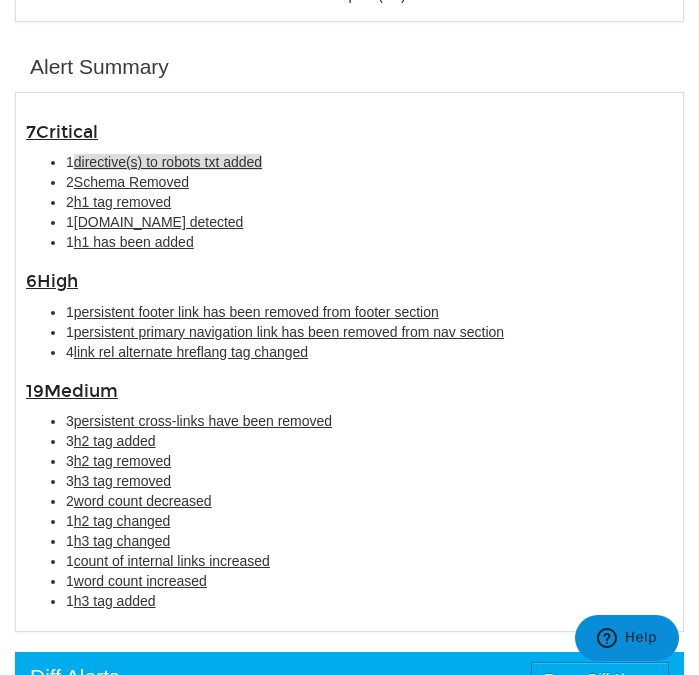 click on "directive(s) to robots txt added" at bounding box center (168, 162) 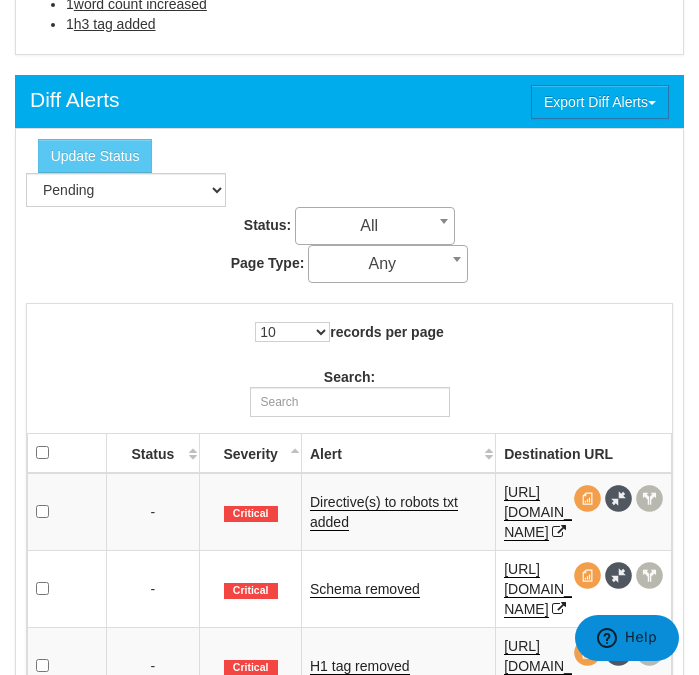 scroll, scrollTop: 2080, scrollLeft: 0, axis: vertical 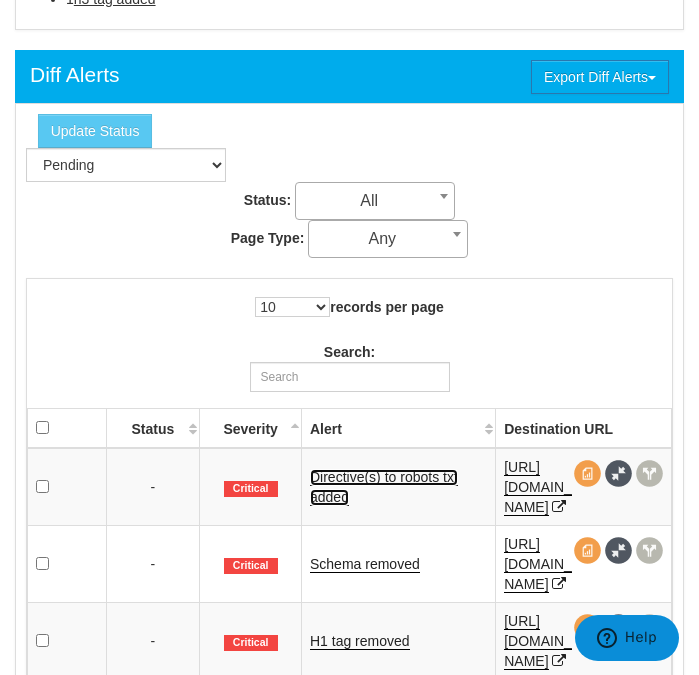 click on "Directive(s) to robots txt added" at bounding box center [384, 487] 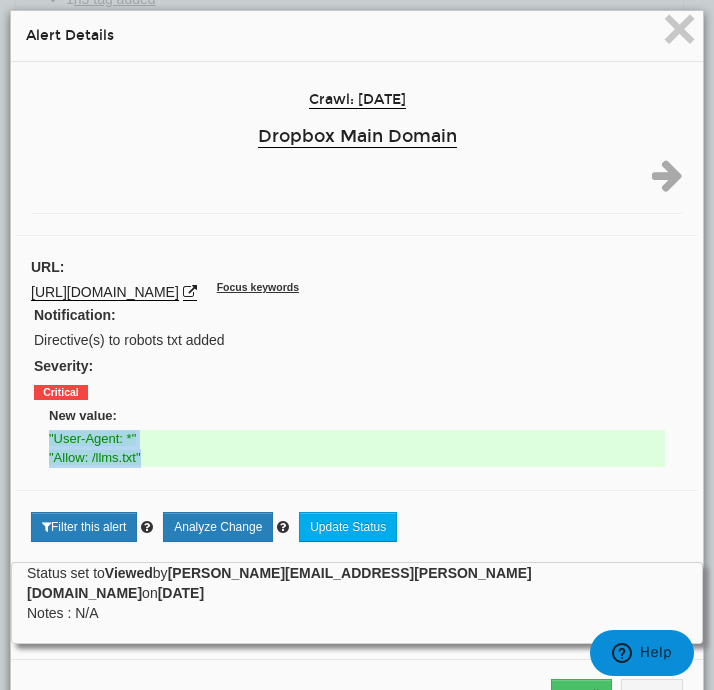 drag, startPoint x: 149, startPoint y: 456, endPoint x: 45, endPoint y: 441, distance: 105.076164 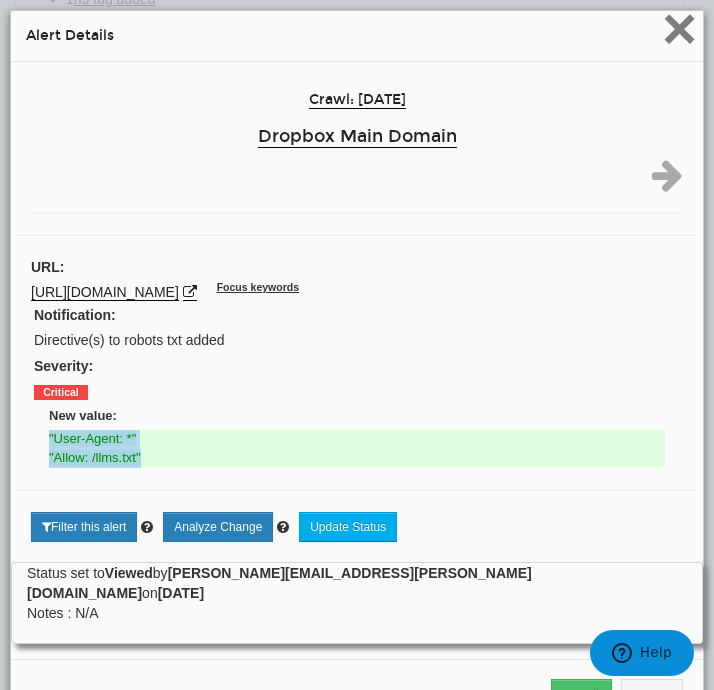 click on "×" at bounding box center (679, 28) 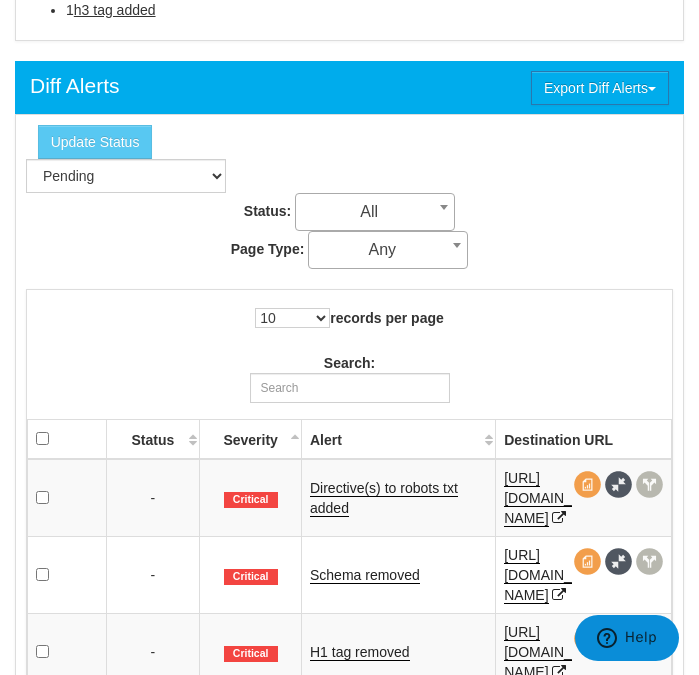 scroll, scrollTop: 1536, scrollLeft: 0, axis: vertical 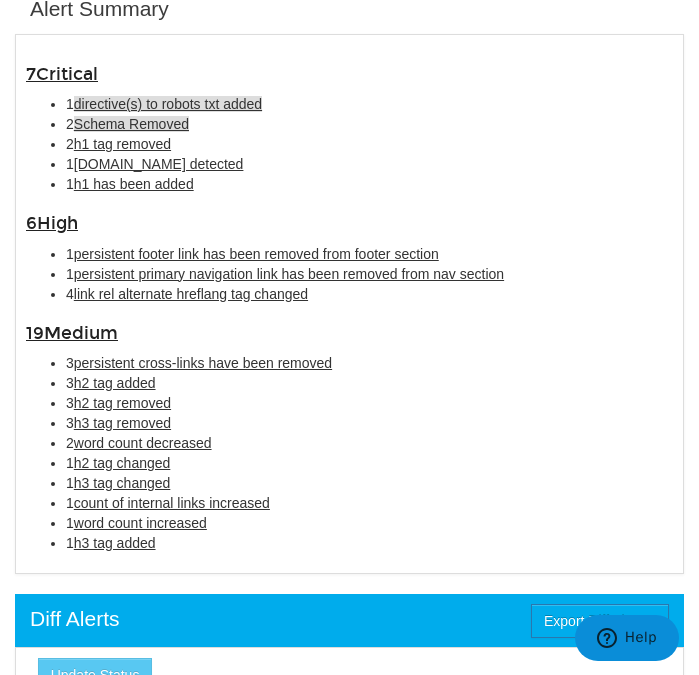 click on "Schema Removed" at bounding box center (131, 124) 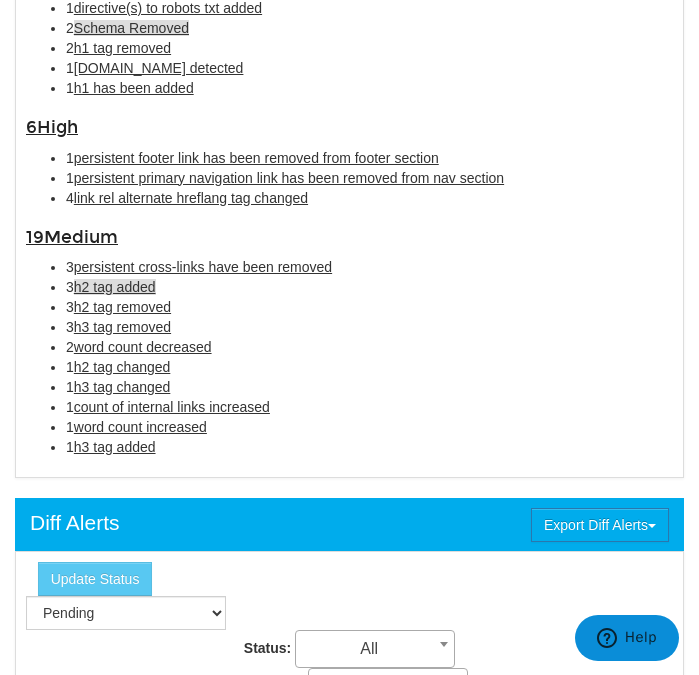 scroll, scrollTop: 1240, scrollLeft: 0, axis: vertical 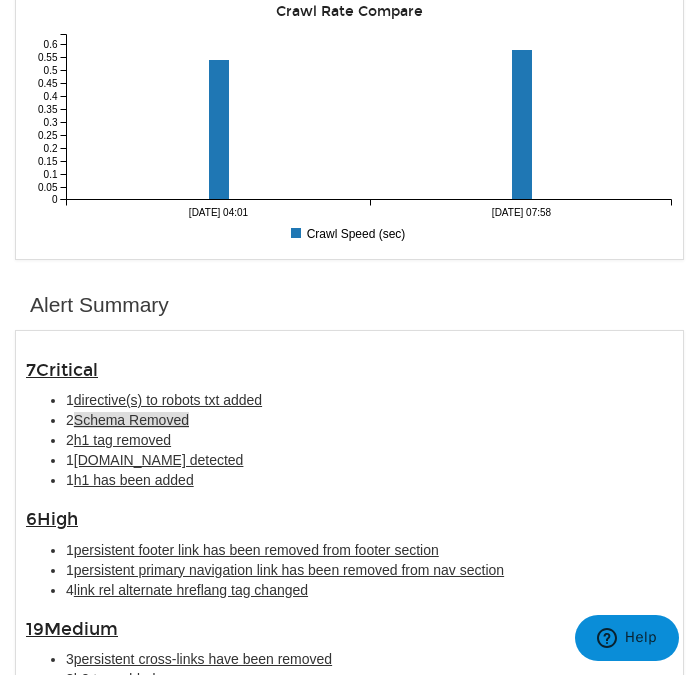 click on "Schema Removed" at bounding box center (131, 420) 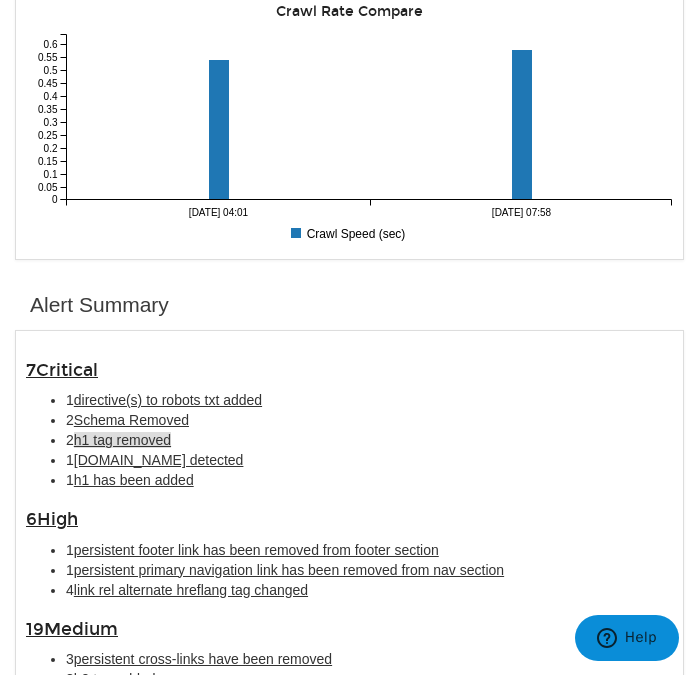 click on "h1 tag removed" at bounding box center [122, 440] 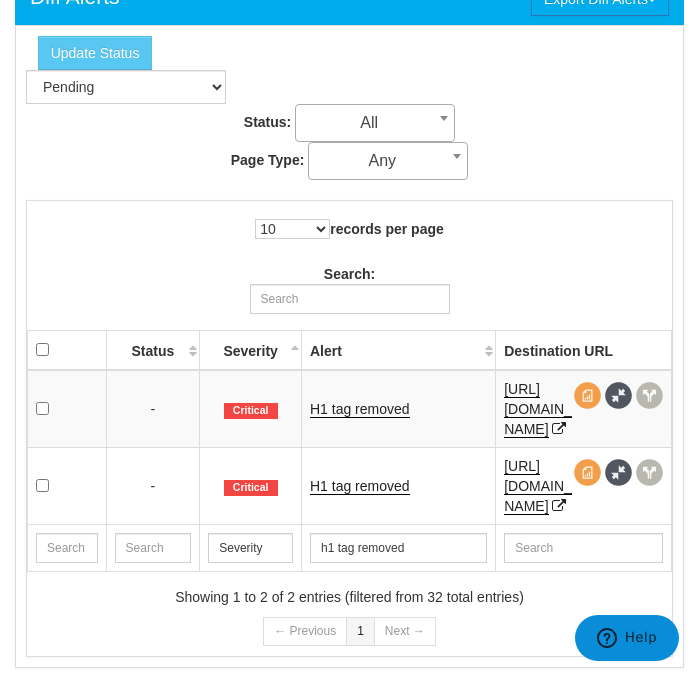 scroll, scrollTop: 2159, scrollLeft: 0, axis: vertical 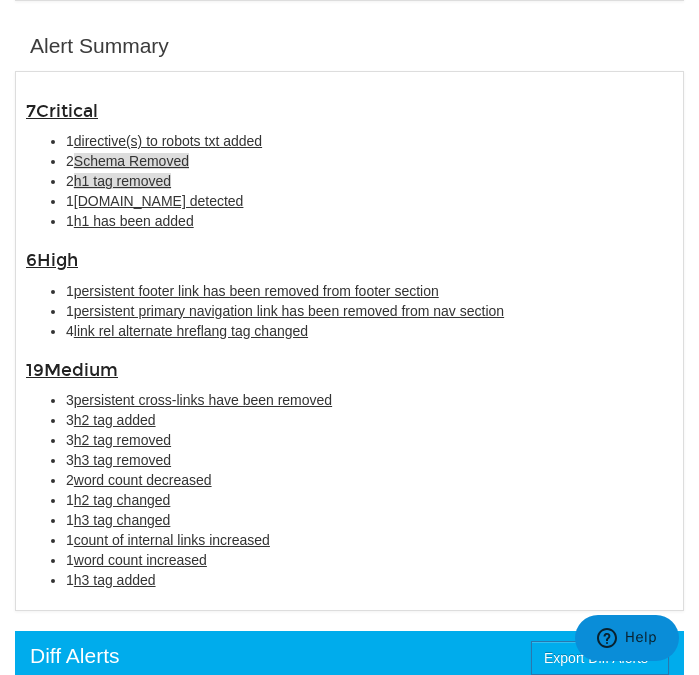 click on "Schema Removed" at bounding box center (131, 161) 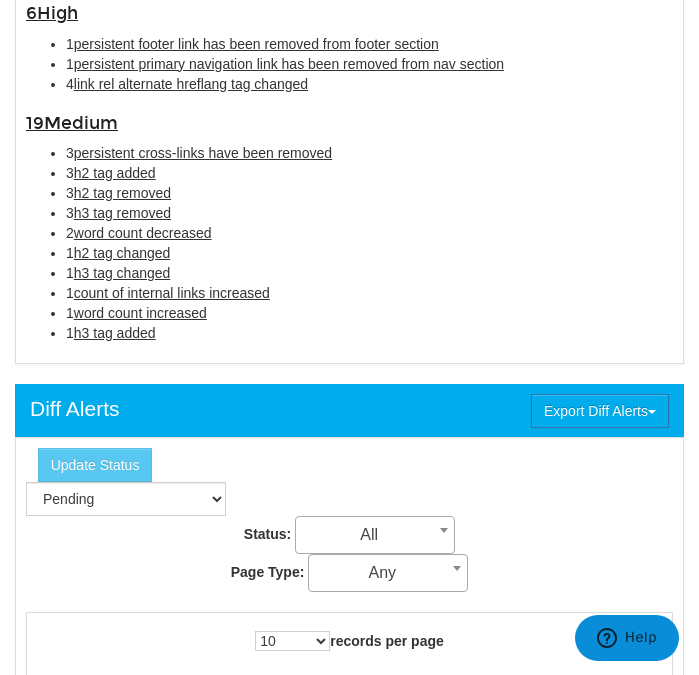 scroll, scrollTop: 1421, scrollLeft: 0, axis: vertical 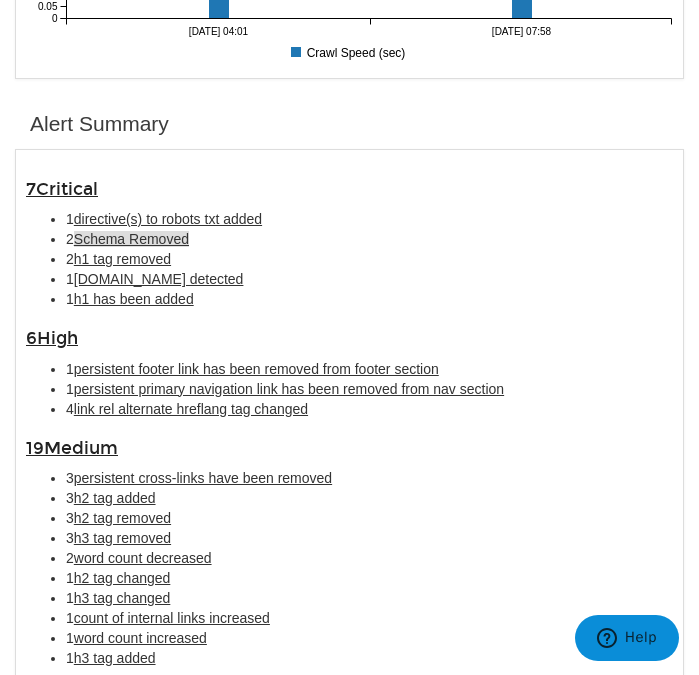 click on "1  schema.org detected" at bounding box center [369, 279] 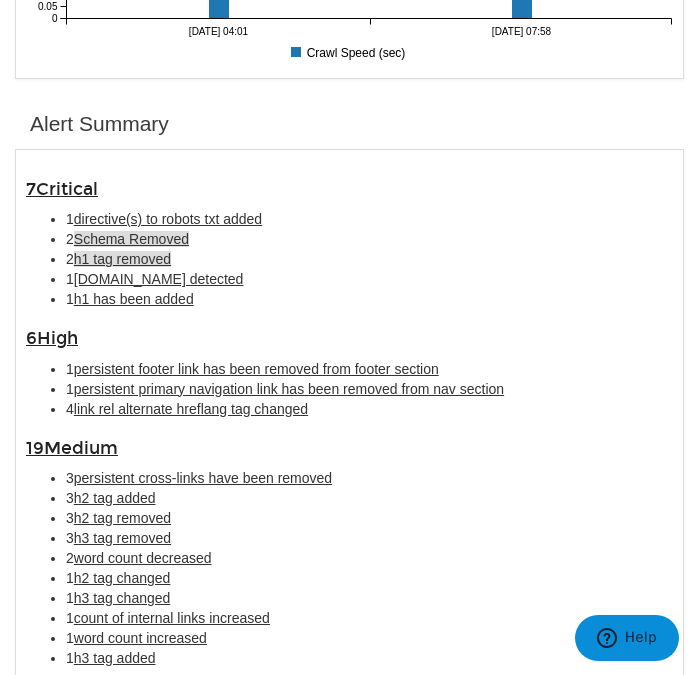 click on "h1 tag removed" at bounding box center (122, 259) 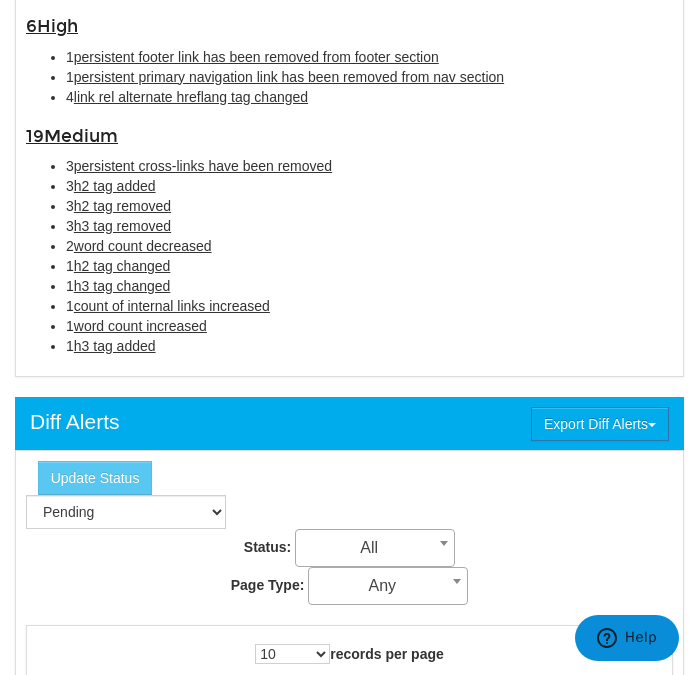scroll, scrollTop: 2142, scrollLeft: 0, axis: vertical 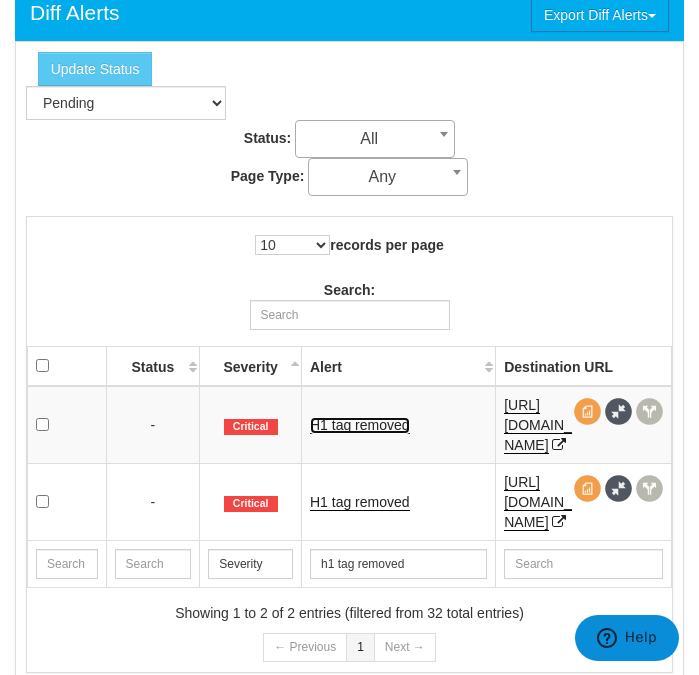 click on "H1 tag removed" at bounding box center (360, 425) 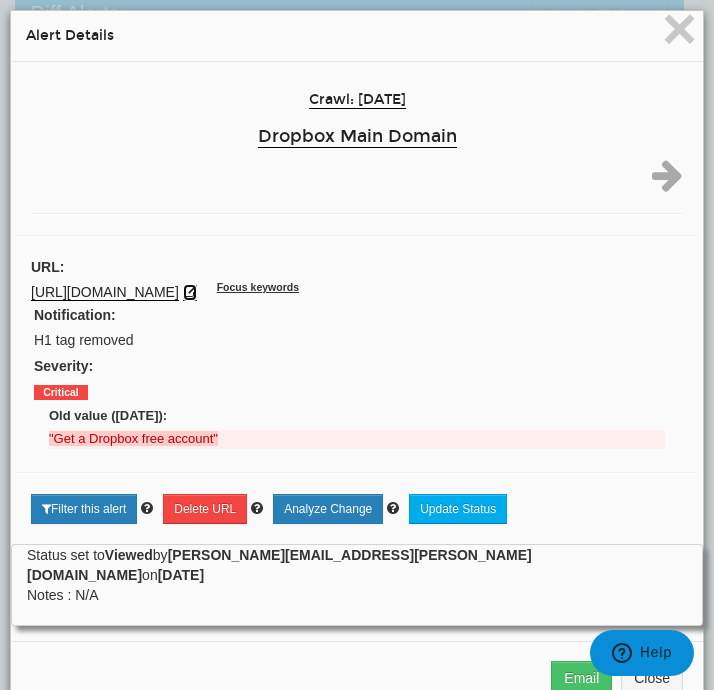 click at bounding box center [190, 292] 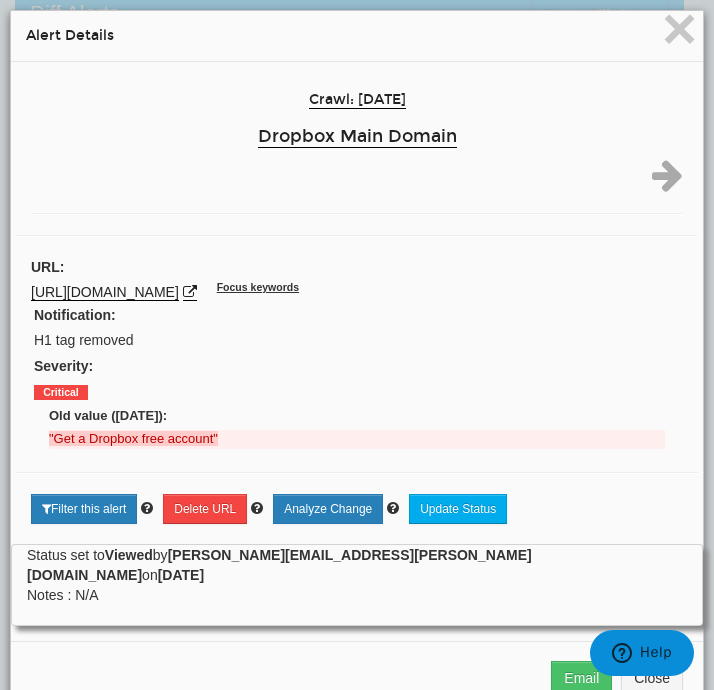 click on "×
Alert Details" at bounding box center (357, 36) 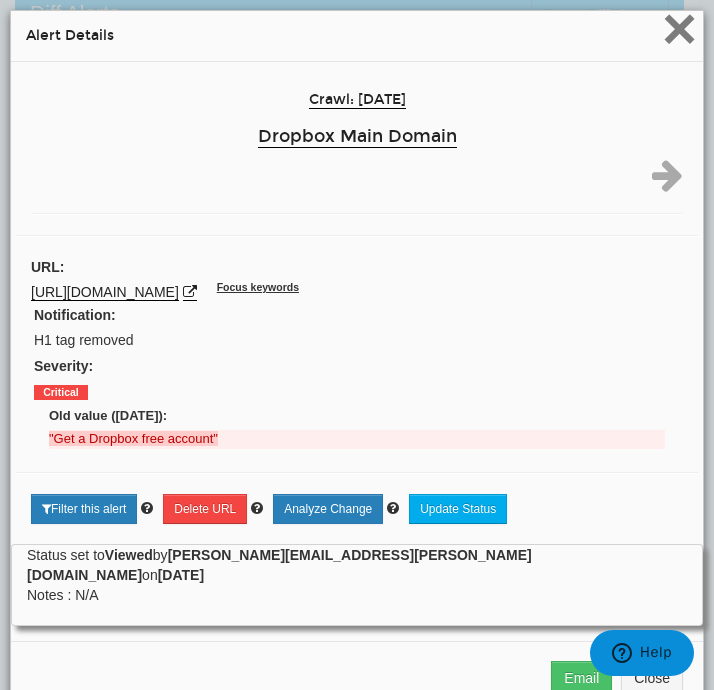 click on "×" at bounding box center (679, 28) 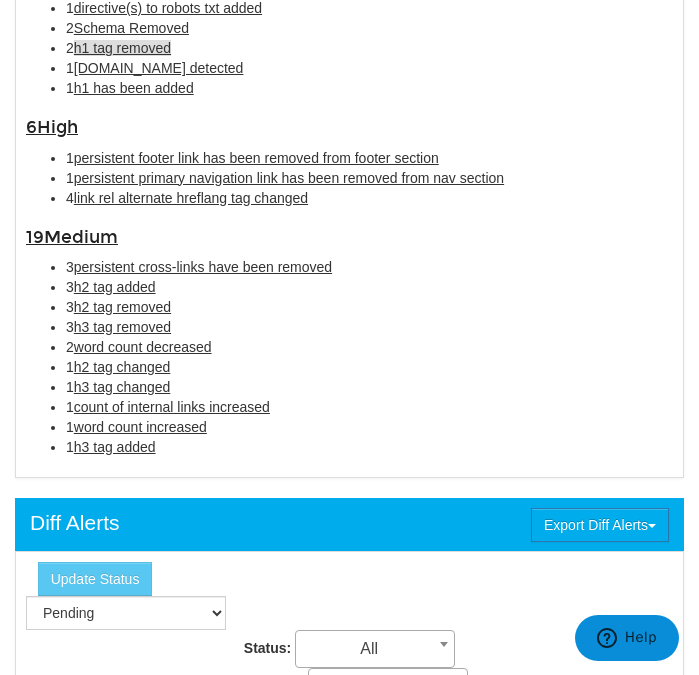 scroll, scrollTop: 1187, scrollLeft: 0, axis: vertical 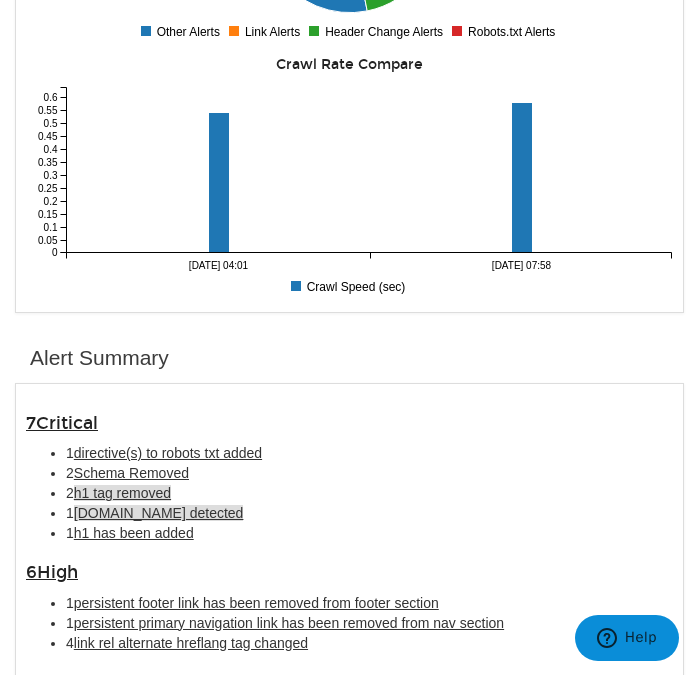 click on "[DOMAIN_NAME] detected" at bounding box center (159, 513) 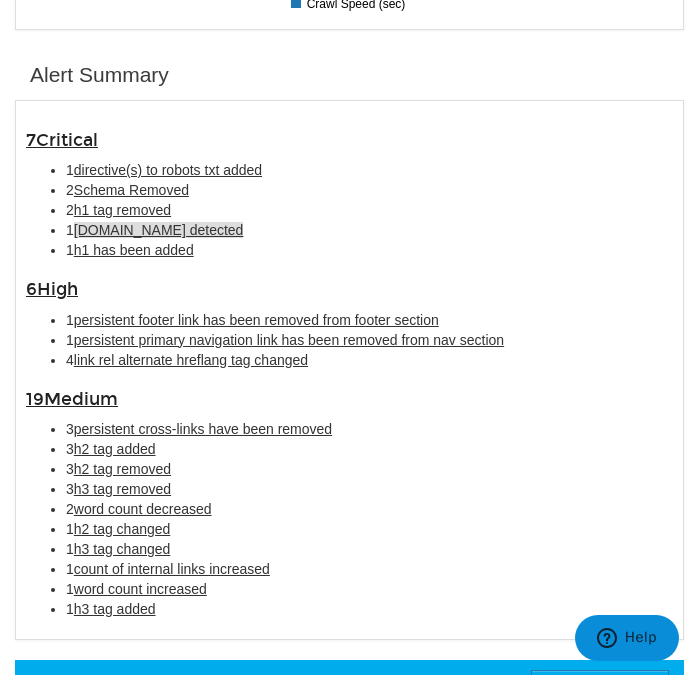 scroll, scrollTop: 1521, scrollLeft: 0, axis: vertical 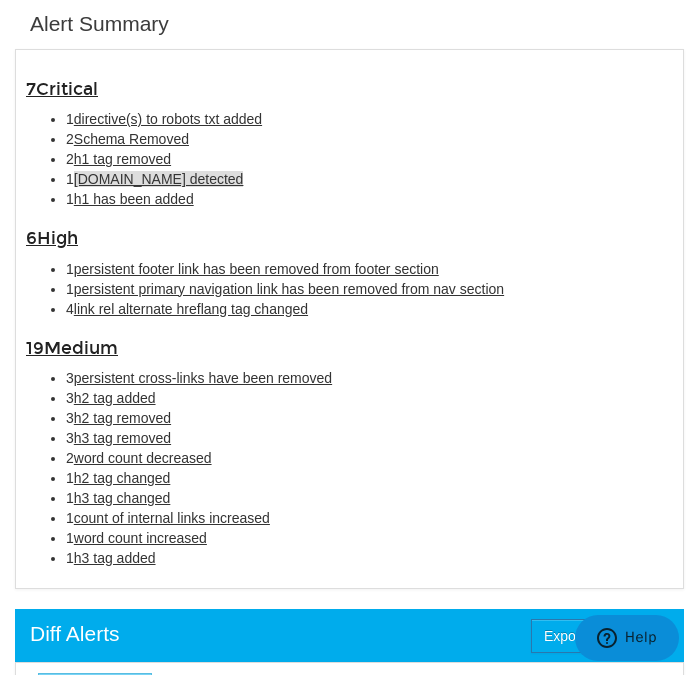 click on "[DOMAIN_NAME] detected" at bounding box center [159, 179] 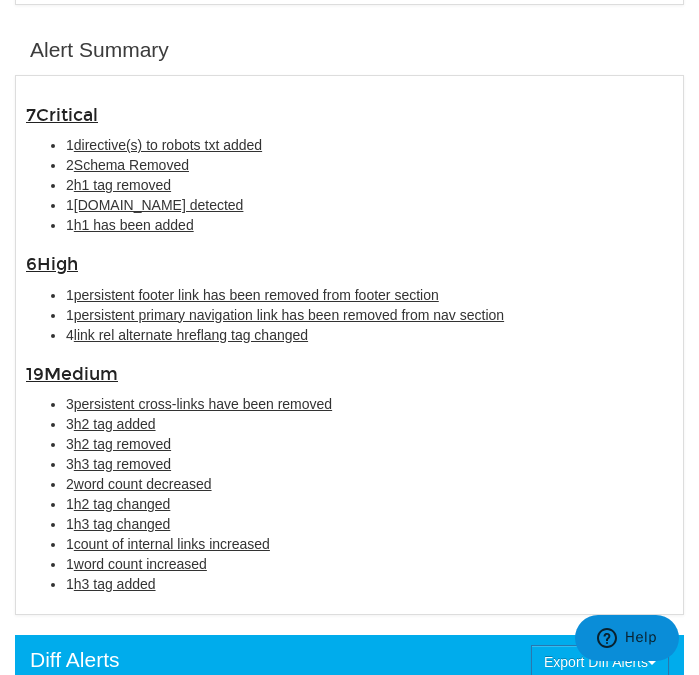 scroll, scrollTop: 1425, scrollLeft: 0, axis: vertical 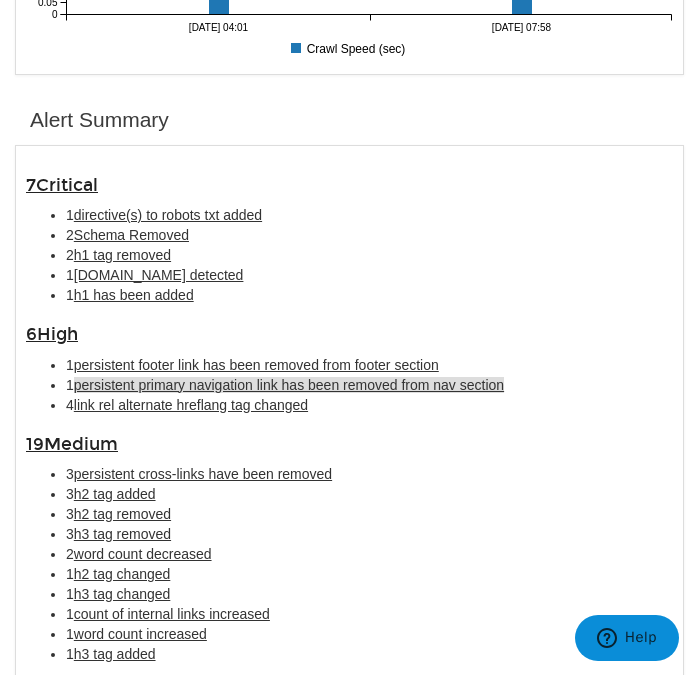 click on "persistent primary navigation link has been removed from nav section" at bounding box center [289, 385] 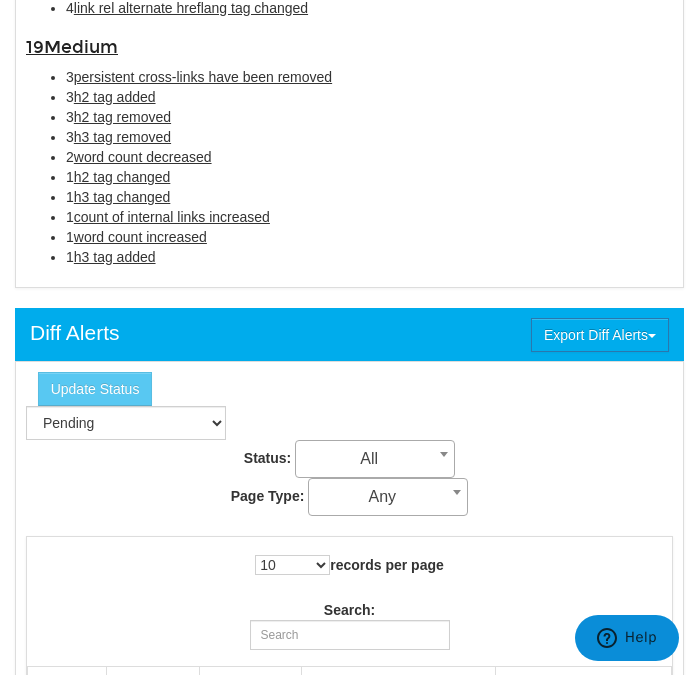 scroll, scrollTop: 1708, scrollLeft: 0, axis: vertical 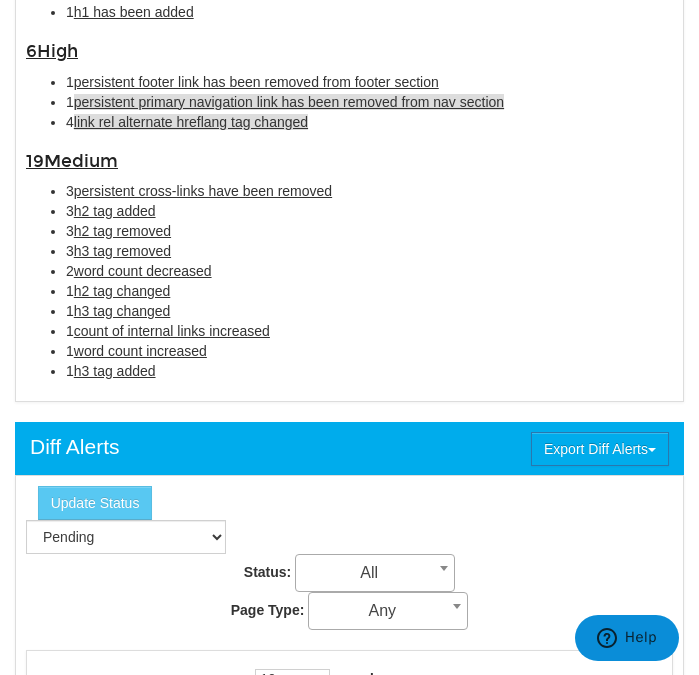 click on "link rel alternate hreflang tag changed" at bounding box center [191, 122] 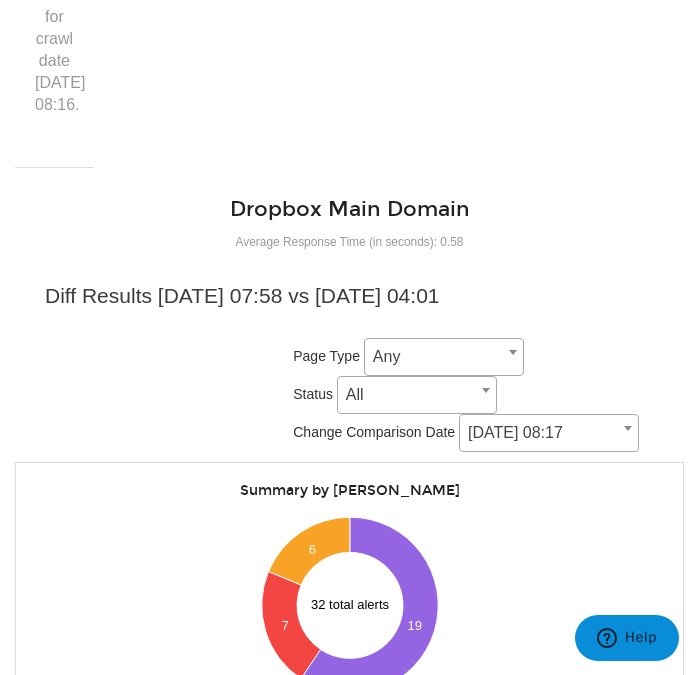 scroll, scrollTop: 0, scrollLeft: 0, axis: both 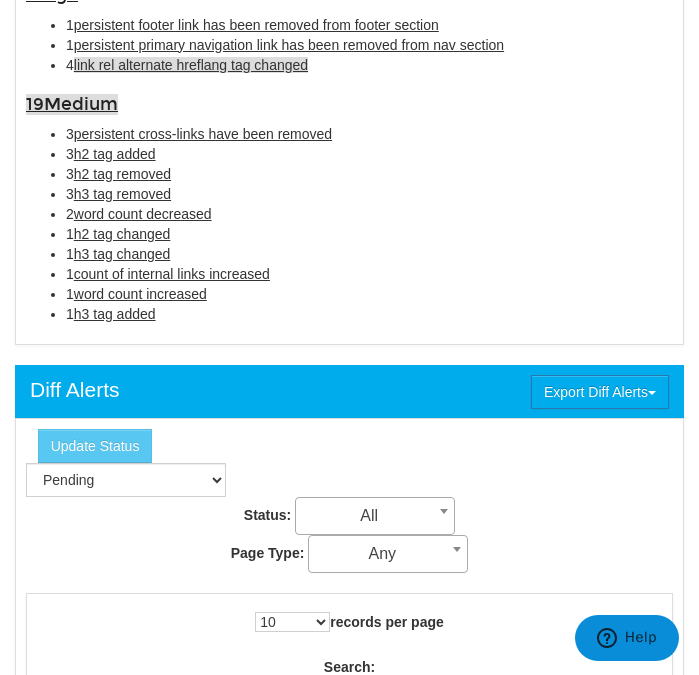 click on "Medium" at bounding box center [81, 104] 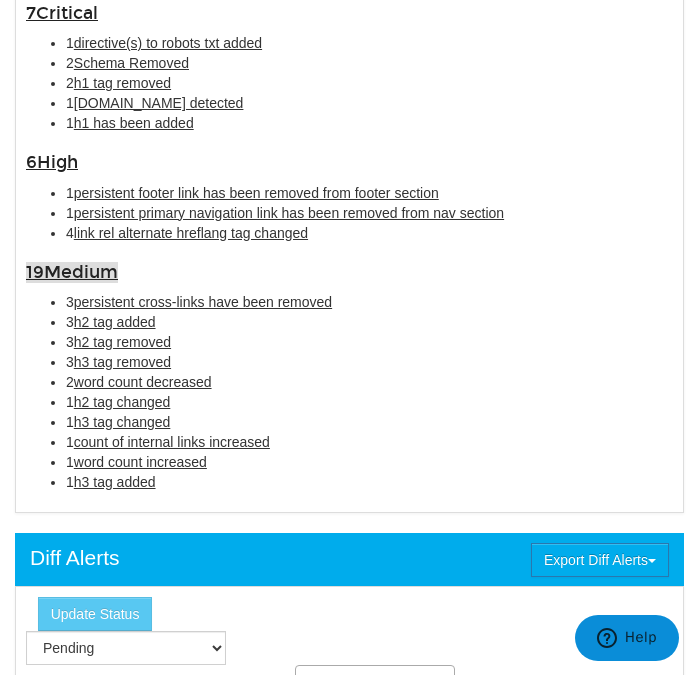 scroll, scrollTop: 1570, scrollLeft: 0, axis: vertical 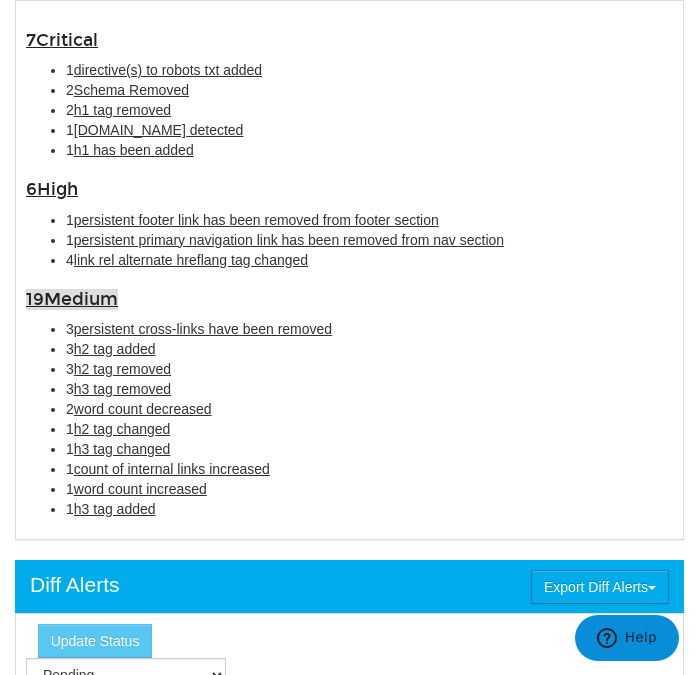 click on "3  h2 tag added" at bounding box center (369, 349) 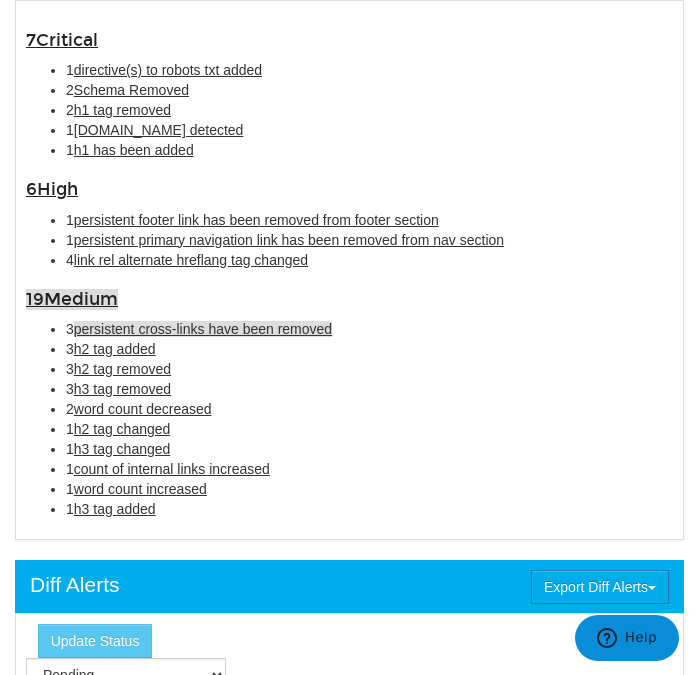 click on "persistent cross-links have been removed" at bounding box center (203, 329) 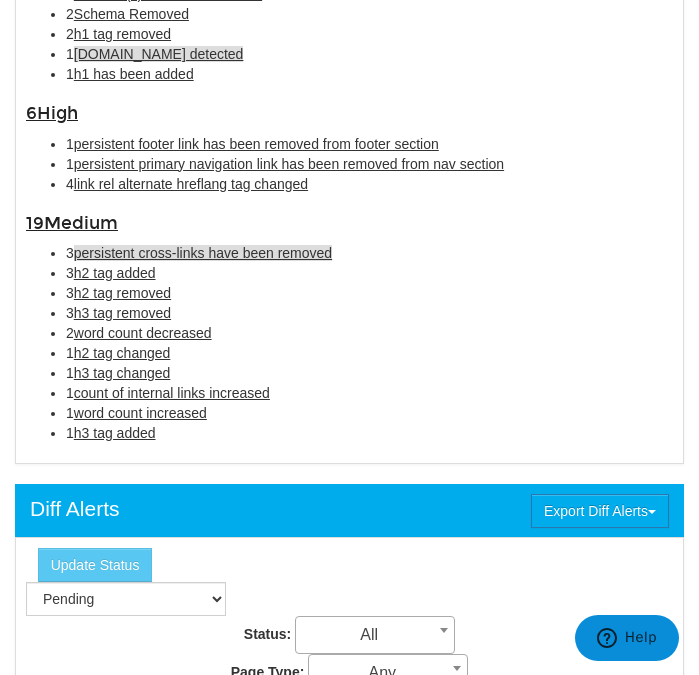 scroll, scrollTop: 1636, scrollLeft: 0, axis: vertical 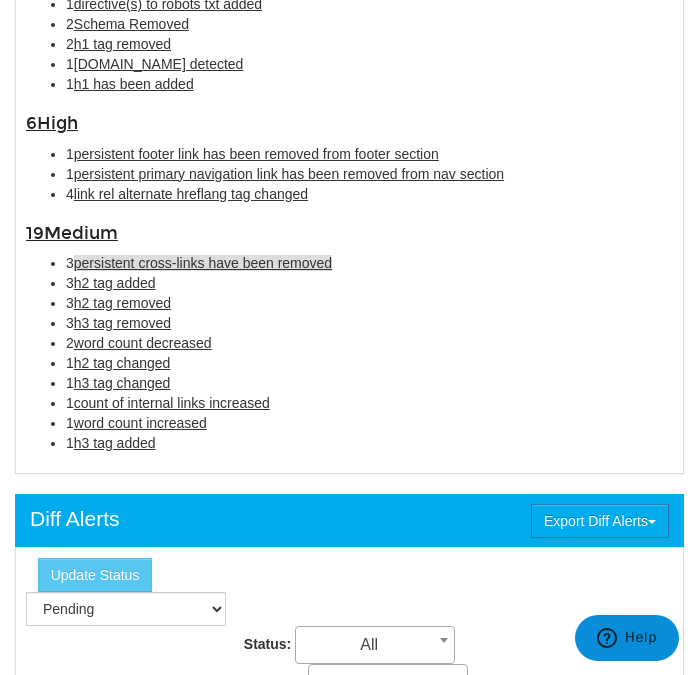 click on "persistent cross-links have been removed" at bounding box center [203, 263] 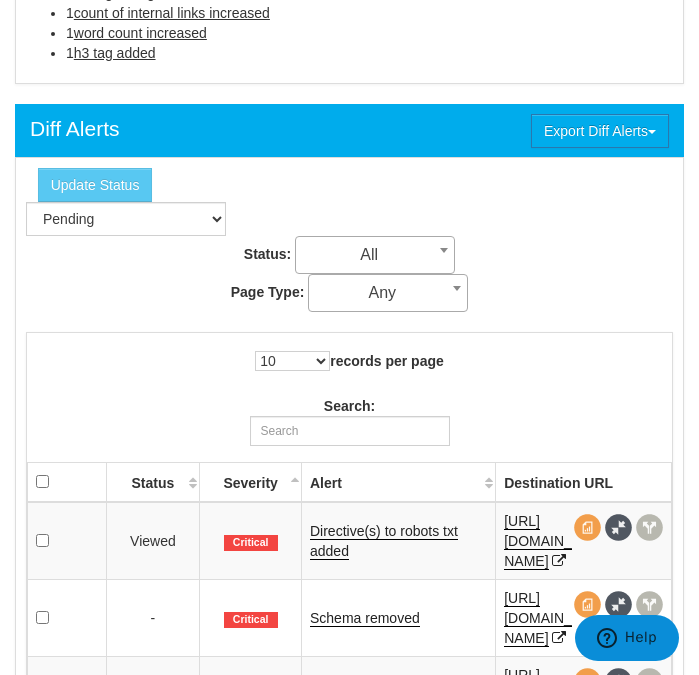 scroll, scrollTop: 1872, scrollLeft: 0, axis: vertical 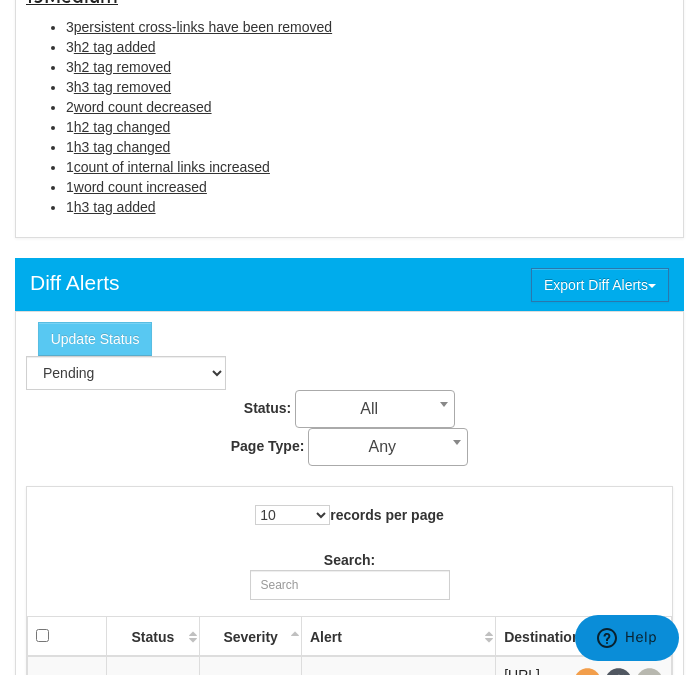 click on "3  persistent cross-links have been removed" at bounding box center [369, 27] 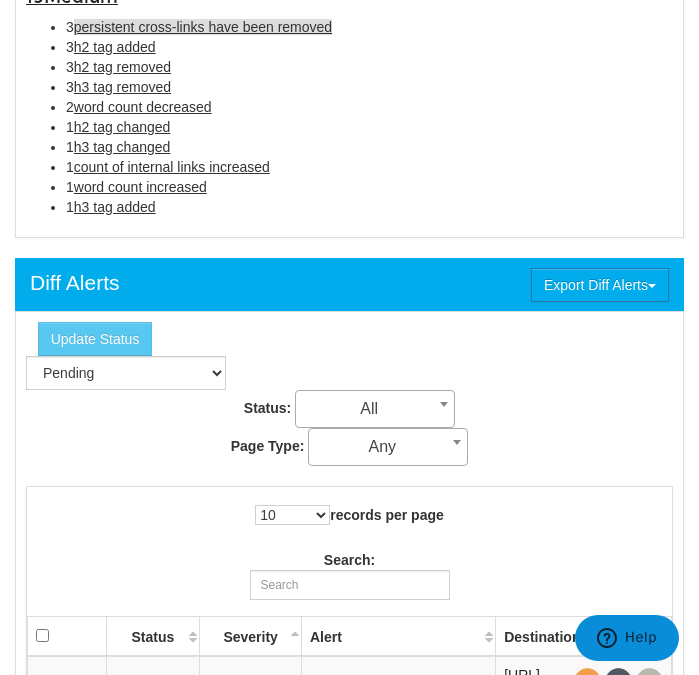 click on "persistent cross-links have been removed" at bounding box center [203, 27] 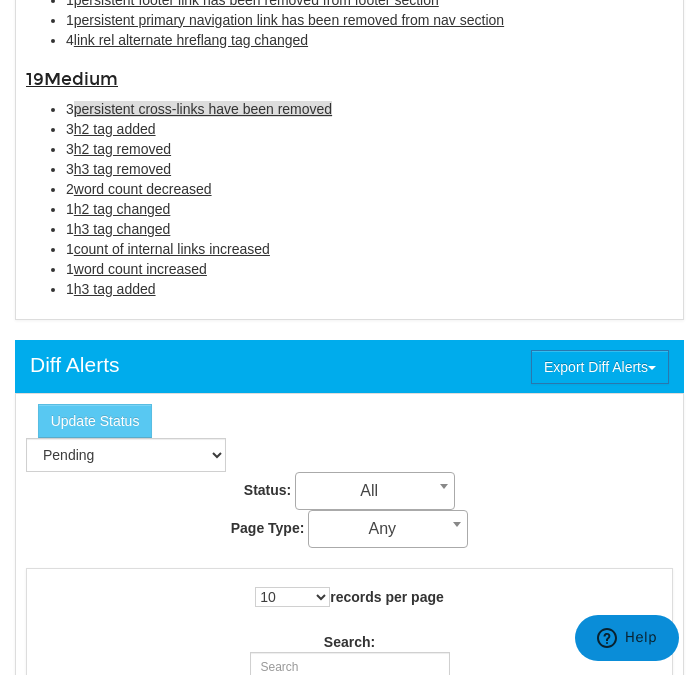 scroll, scrollTop: 1783, scrollLeft: 0, axis: vertical 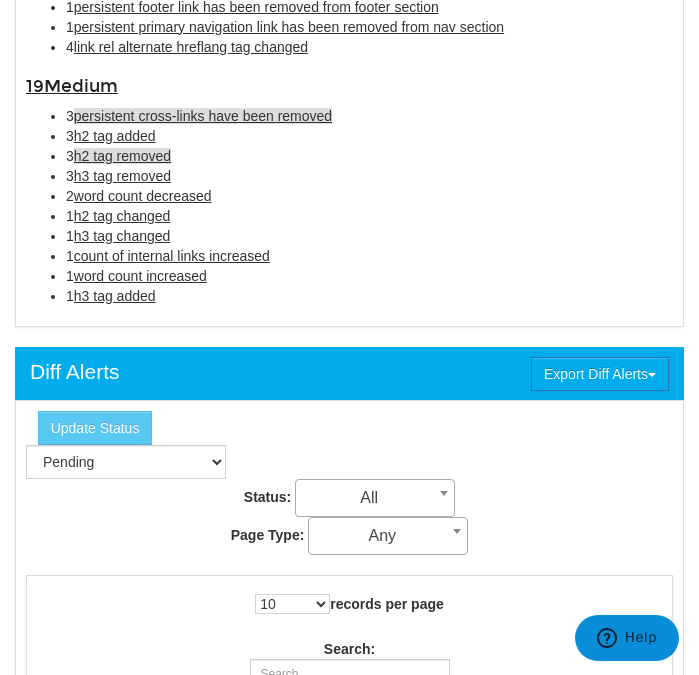 click on "h2 tag removed" at bounding box center [122, 156] 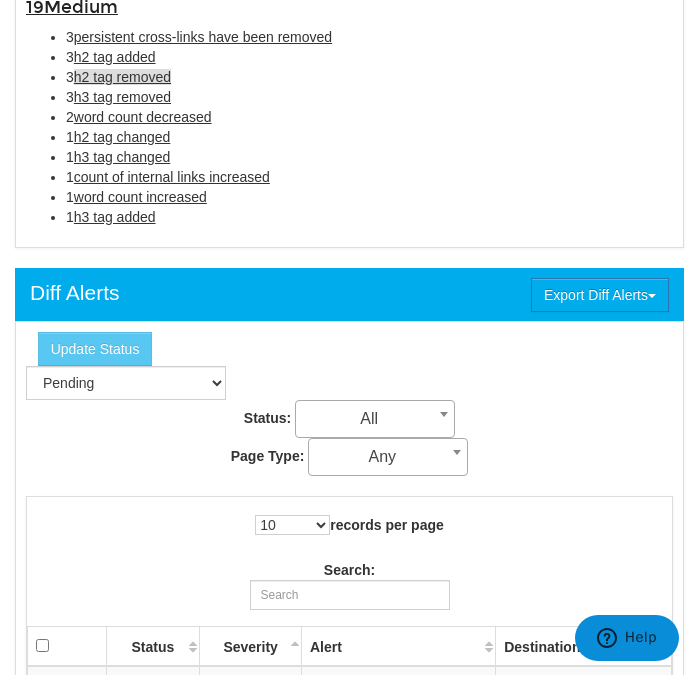 scroll, scrollTop: 1824, scrollLeft: 0, axis: vertical 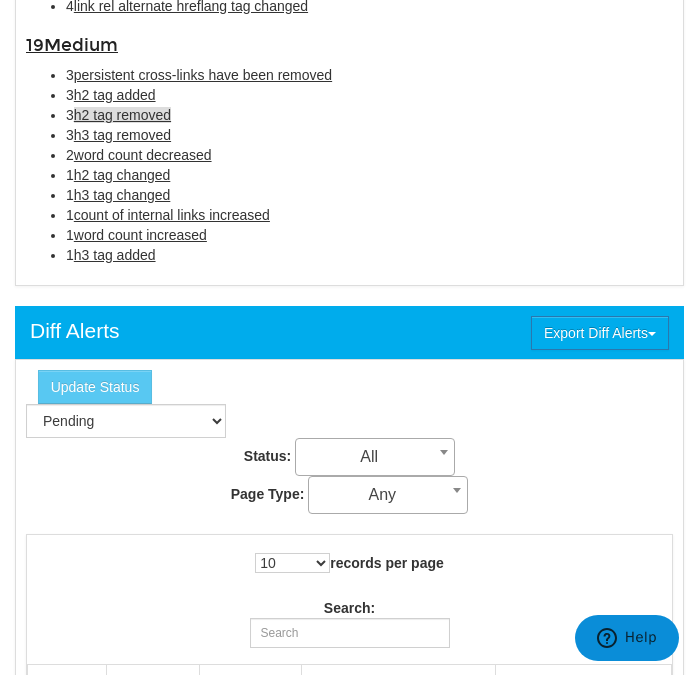click on "2  word count decreased" at bounding box center (369, 155) 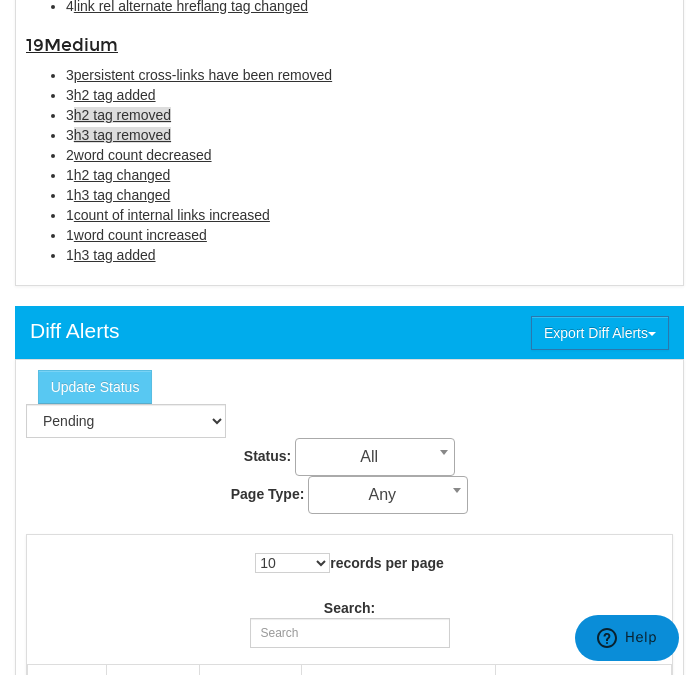 click on "h3 tag removed" at bounding box center [122, 135] 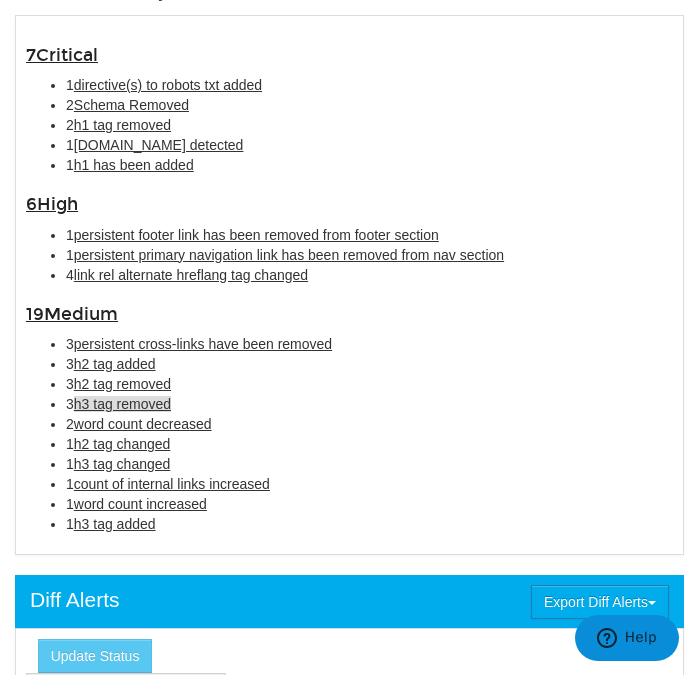 scroll, scrollTop: 1521, scrollLeft: 0, axis: vertical 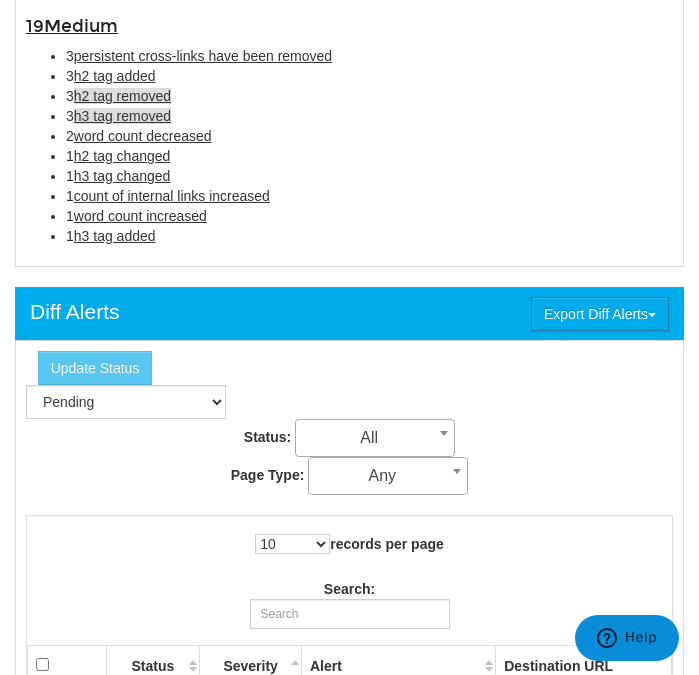 click on "h2 tag removed" at bounding box center [122, 96] 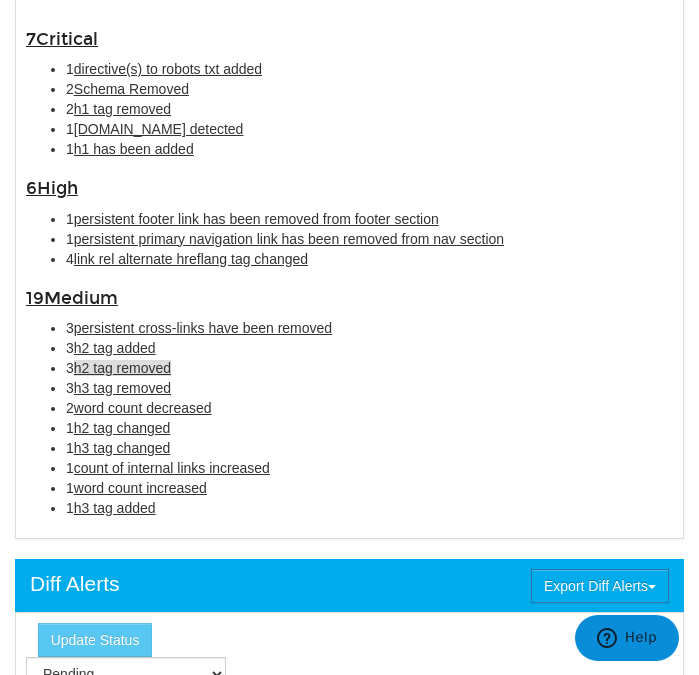 scroll, scrollTop: 1530, scrollLeft: 0, axis: vertical 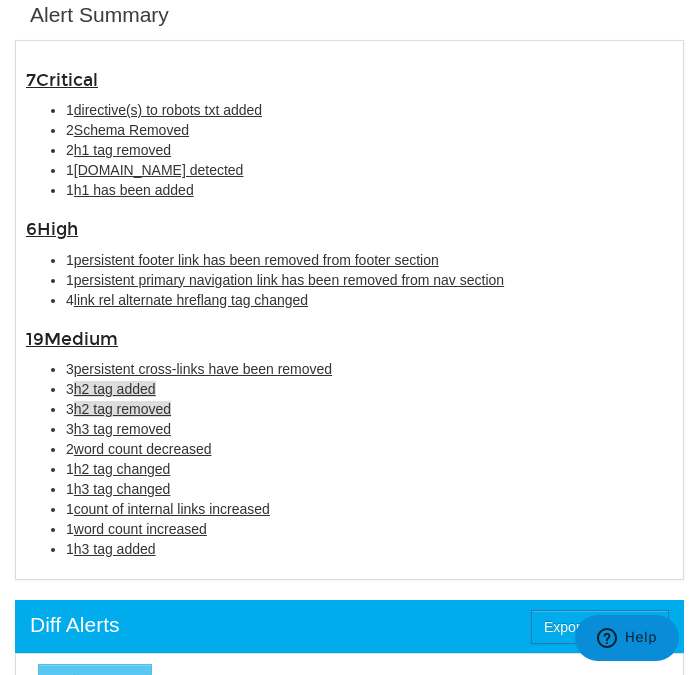 click on "h2 tag added" at bounding box center (115, 389) 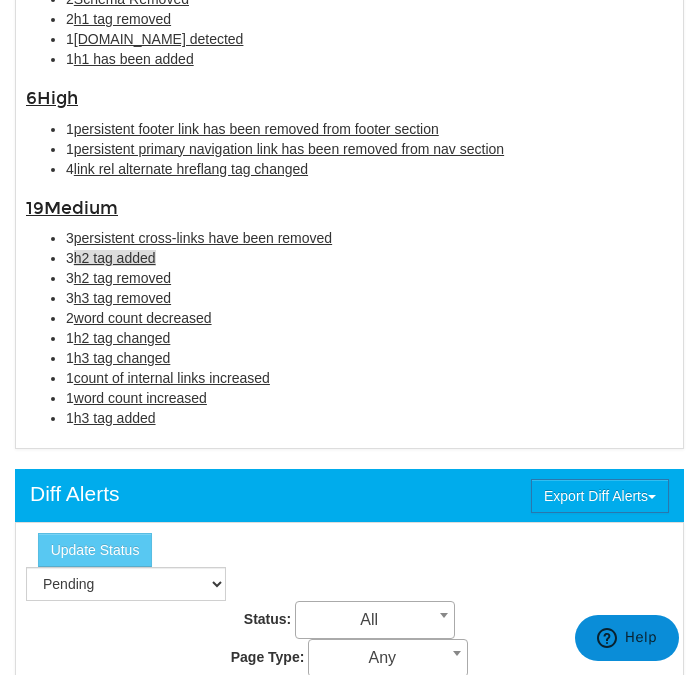 scroll, scrollTop: 1793, scrollLeft: 0, axis: vertical 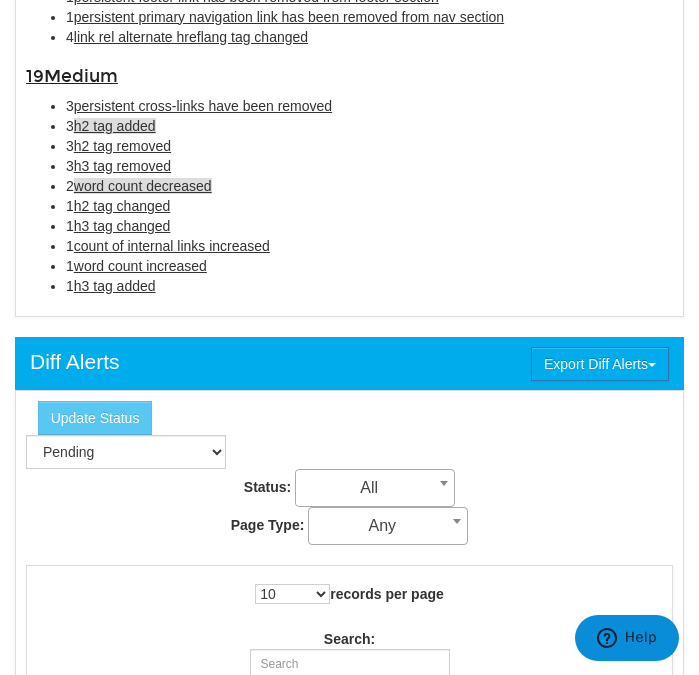 click on "word count decreased" at bounding box center [143, 186] 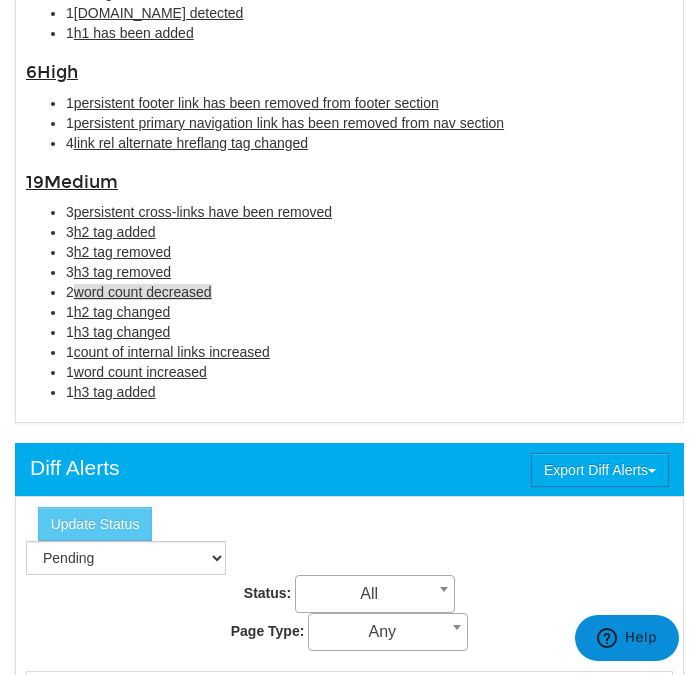 scroll, scrollTop: 1686, scrollLeft: 0, axis: vertical 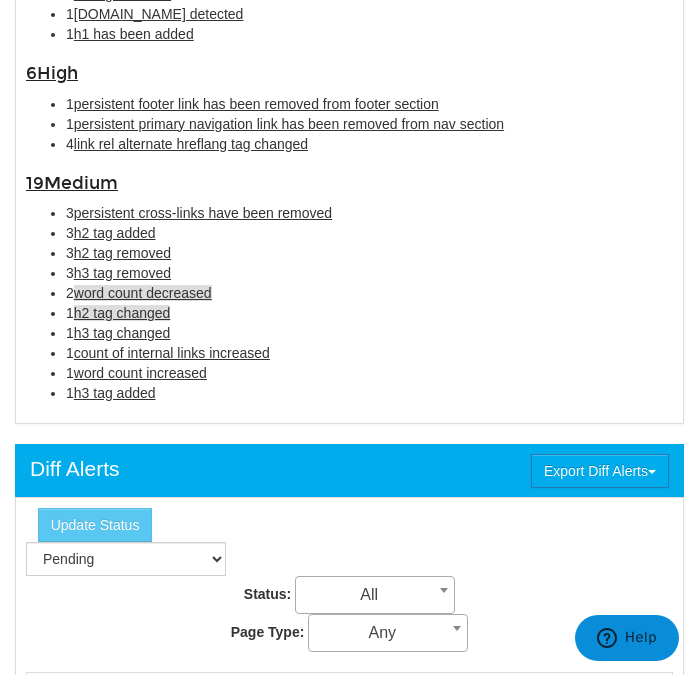 click on "h2 tag changed" at bounding box center (122, 313) 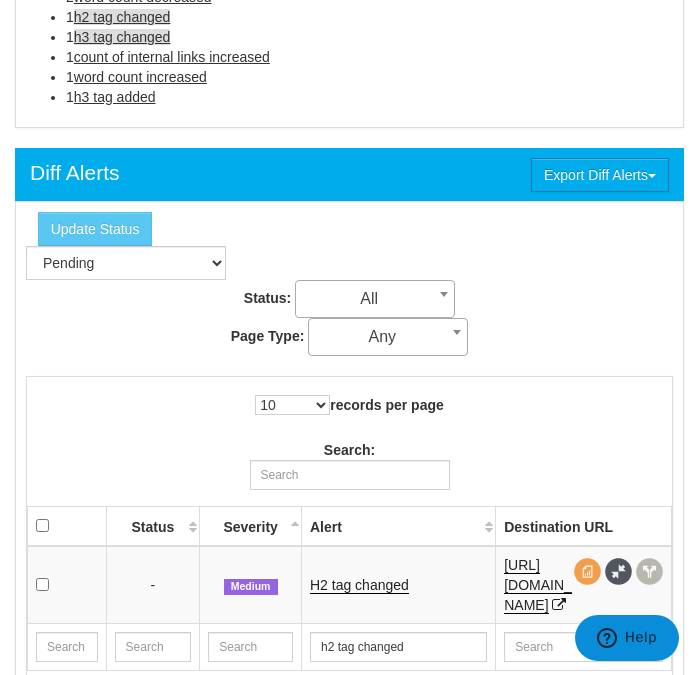 click on "h3 tag changed" at bounding box center (122, 37) 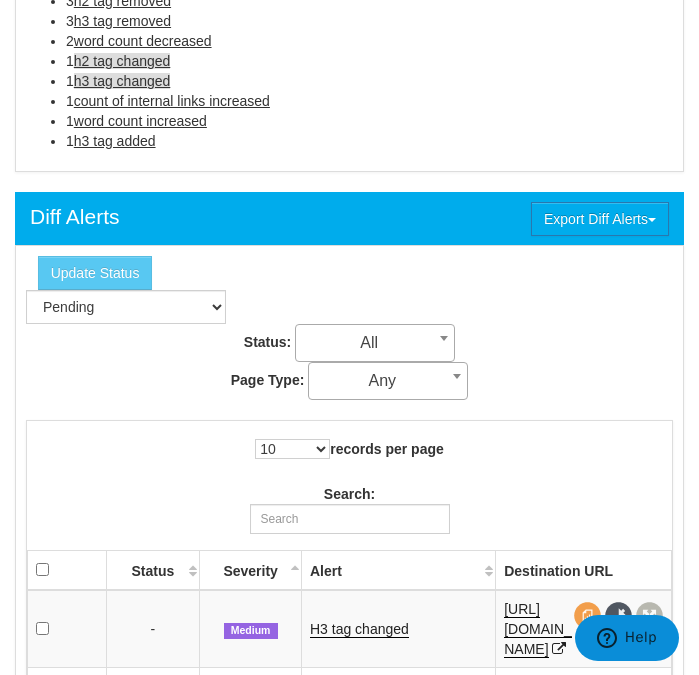 scroll, scrollTop: 1937, scrollLeft: 0, axis: vertical 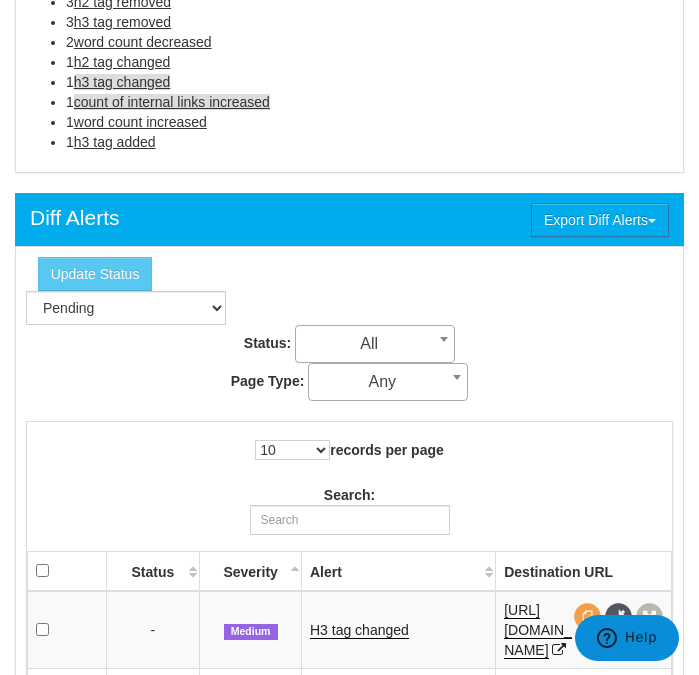 click on "count of internal links increased" at bounding box center (172, 102) 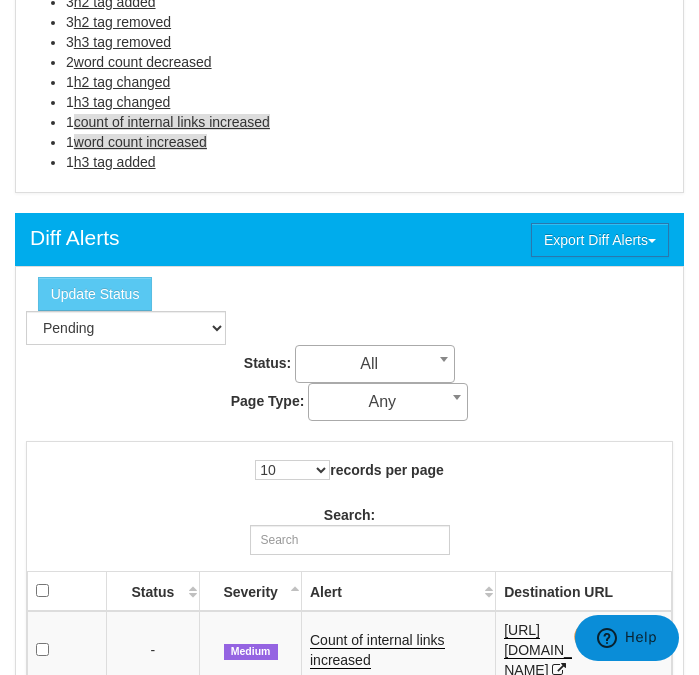 click on "word count increased" at bounding box center [140, 142] 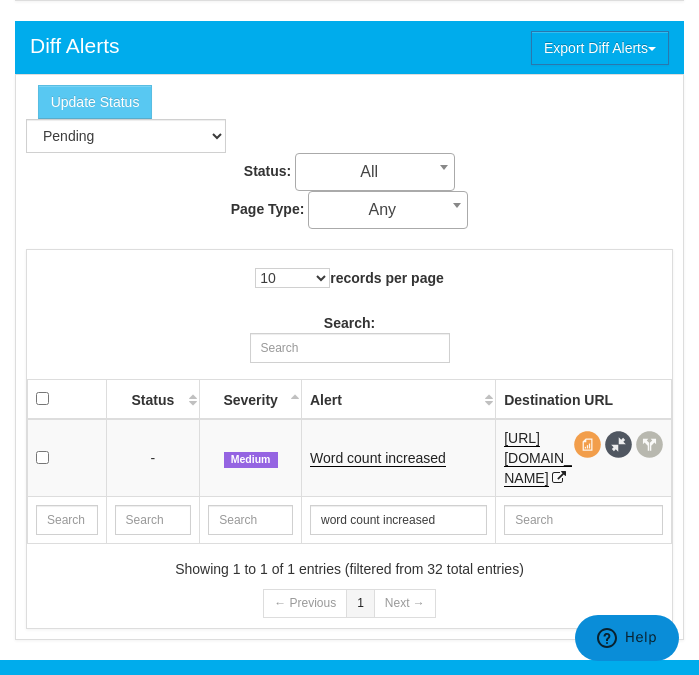 scroll, scrollTop: 2022, scrollLeft: 0, axis: vertical 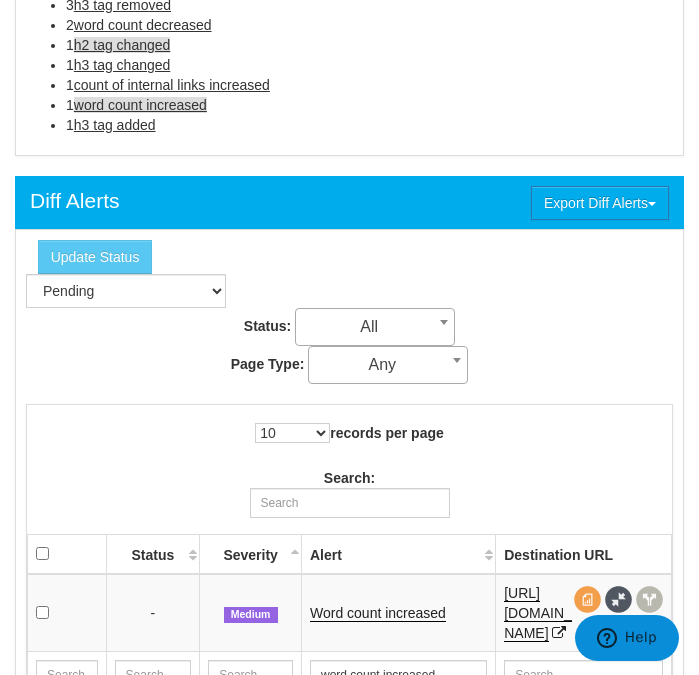click on "h2 tag changed" at bounding box center [122, 45] 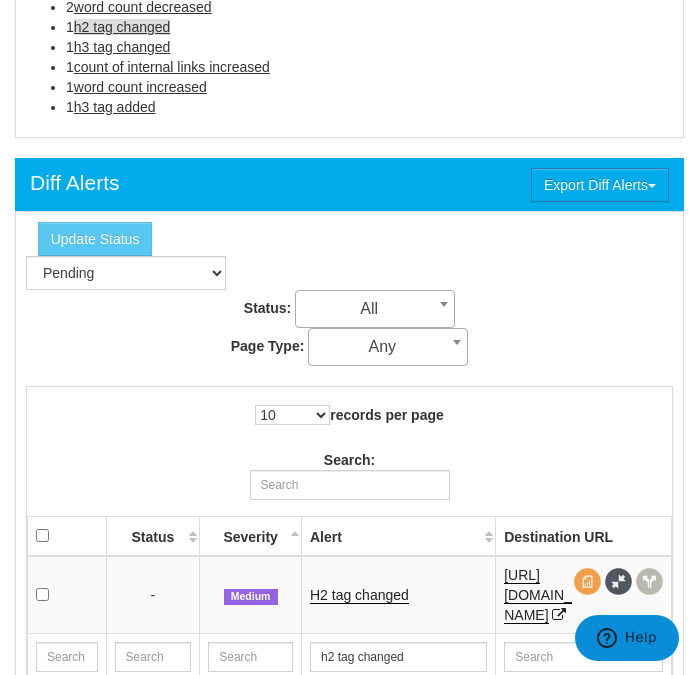 scroll, scrollTop: 2059, scrollLeft: 0, axis: vertical 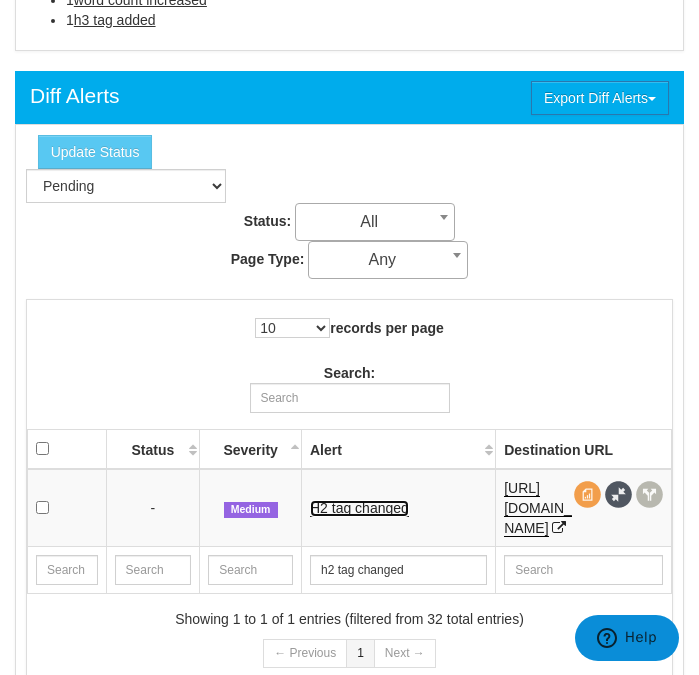 click on "H2 tag changed" at bounding box center (359, 508) 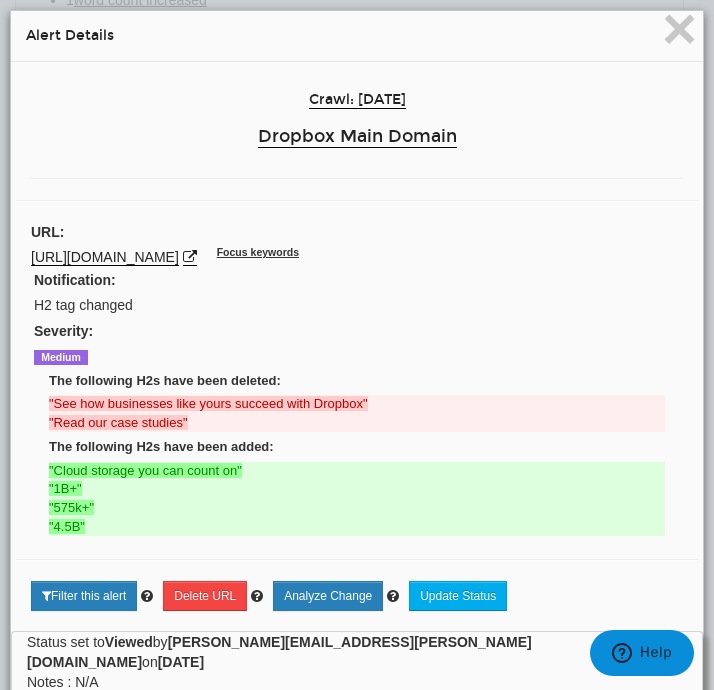 click on "×
Alert Details" at bounding box center (357, 36) 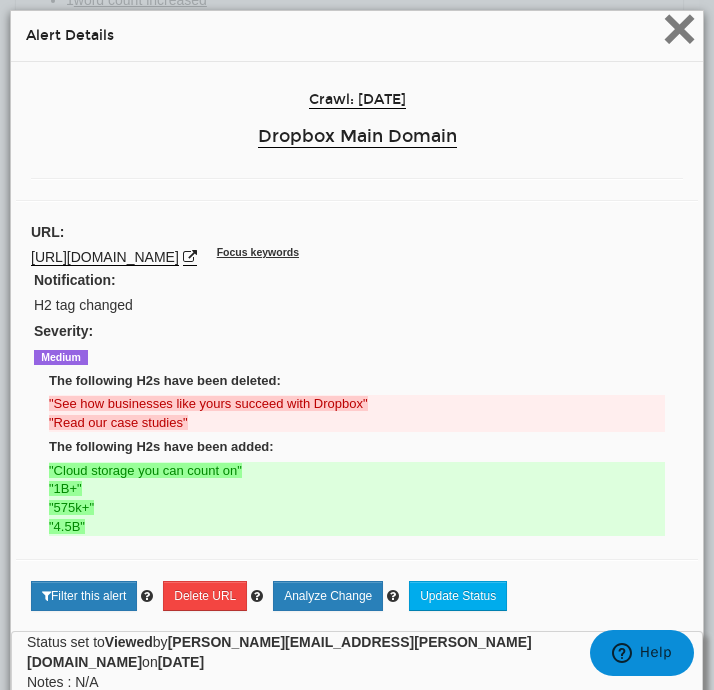 click on "×" at bounding box center (679, 28) 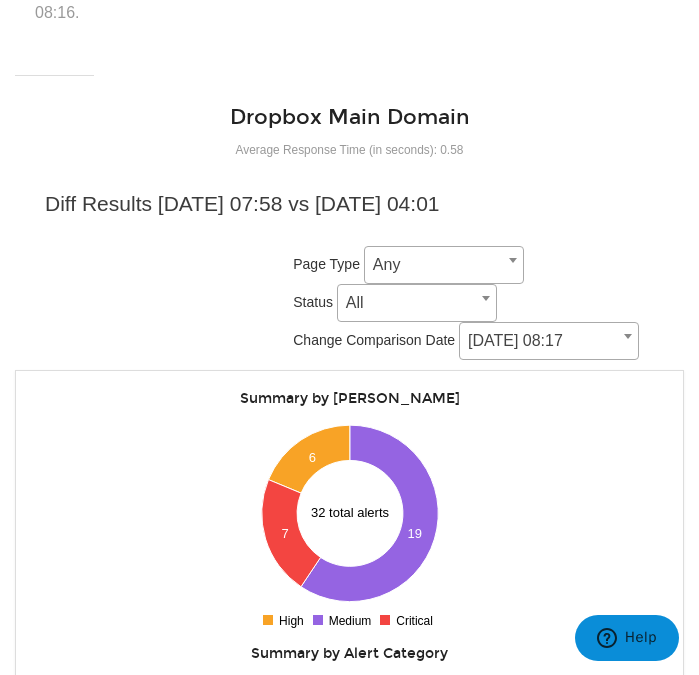 scroll, scrollTop: 0, scrollLeft: 0, axis: both 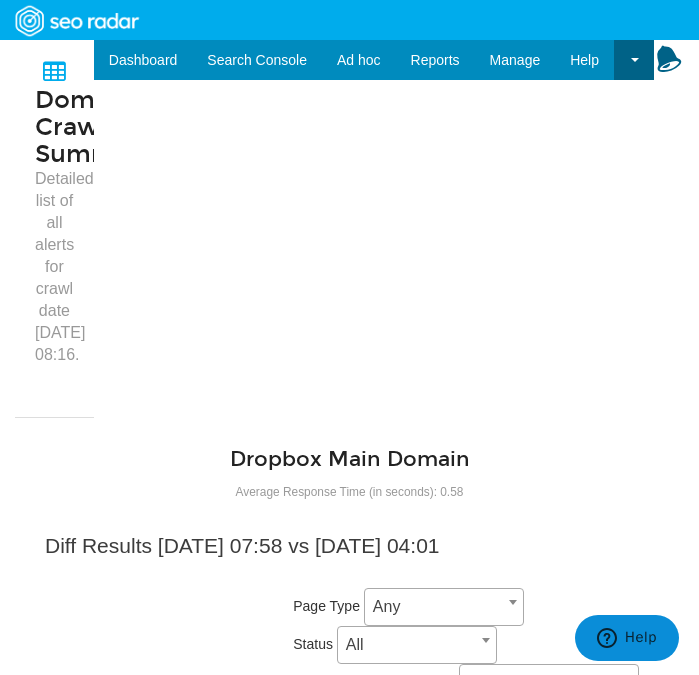 click on "Domain Crawl Summary
Detailed list of all alerts for crawl date 07/11/2025 08:16.
Dropbox Main Domain
Average Response Time (in seconds): 0.58
Diff Results 07/11/2025 07:58 vs 07/10/2025 04:01
Page Type   Any
Help Center
USA
AEM
Business
Enterprise
Home Page
Metaserver
Login Pages Any
Status   All
Pending
Viewed
Resolved
Not Pending
Not Viewed
Not Resolved All
Change Comparison Date   07/11/2025 08:17
07/10/2025 04:07
07/09/2025 04:54
07/08/2025 04:26
07/07/2025 04:27" at bounding box center (349, 2473) 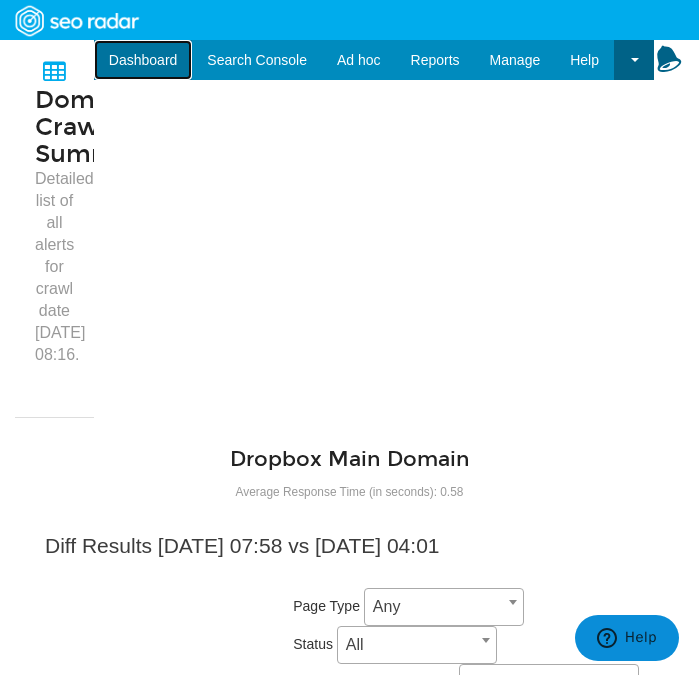 click on "Dashboard" at bounding box center (143, 60) 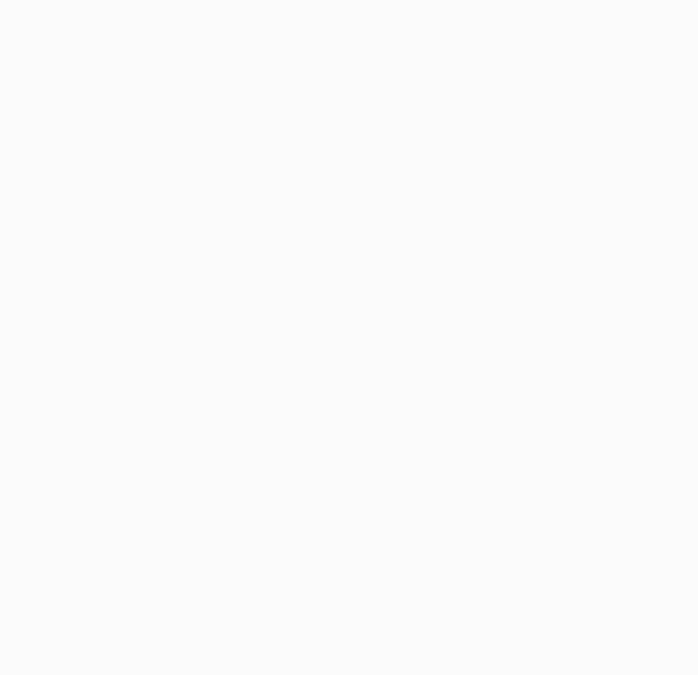 scroll, scrollTop: 0, scrollLeft: 0, axis: both 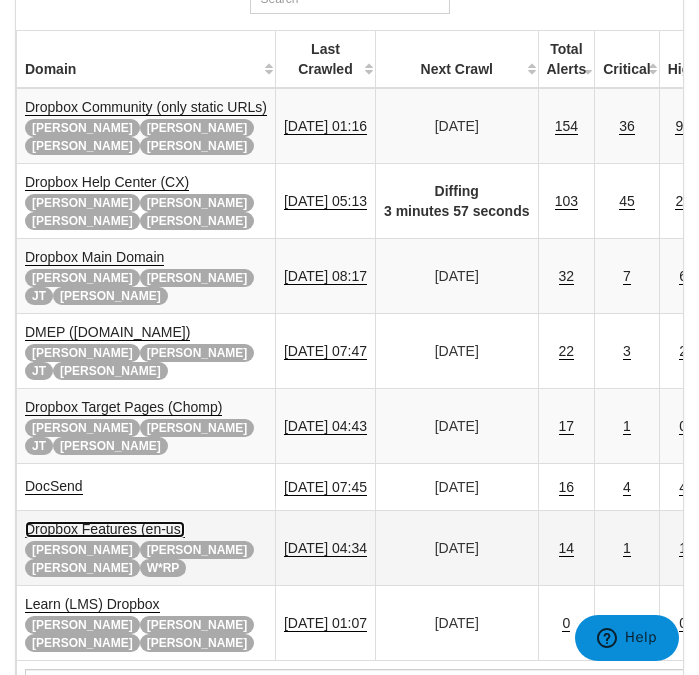 click on "Dropbox Features (en-us)" at bounding box center [105, 529] 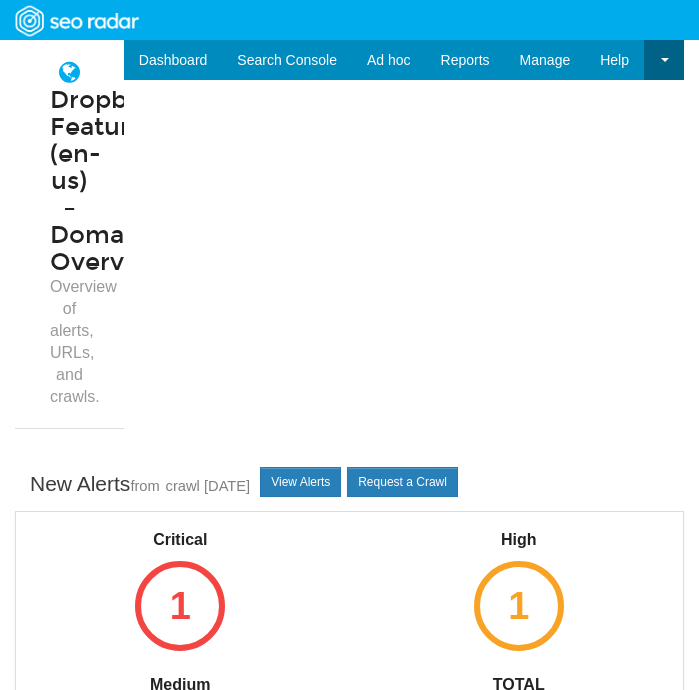 scroll, scrollTop: 0, scrollLeft: 0, axis: both 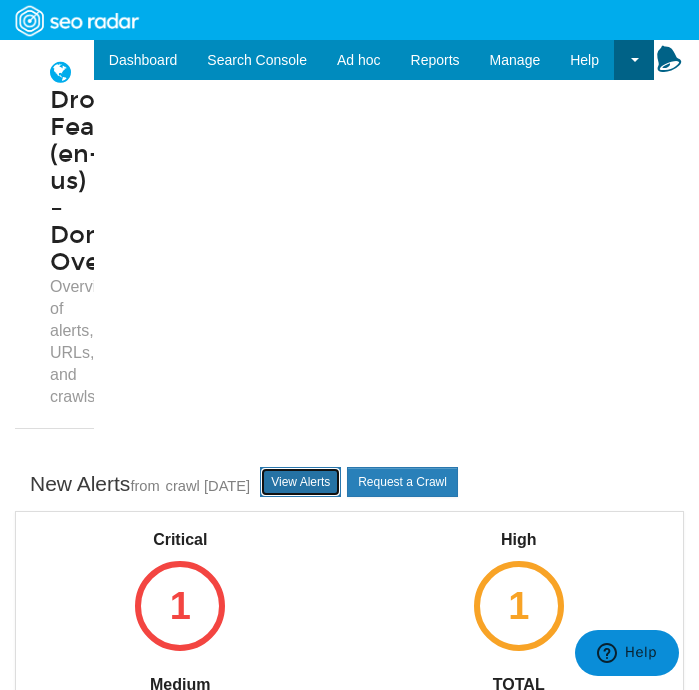 click on "View Alerts" at bounding box center [300, 482] 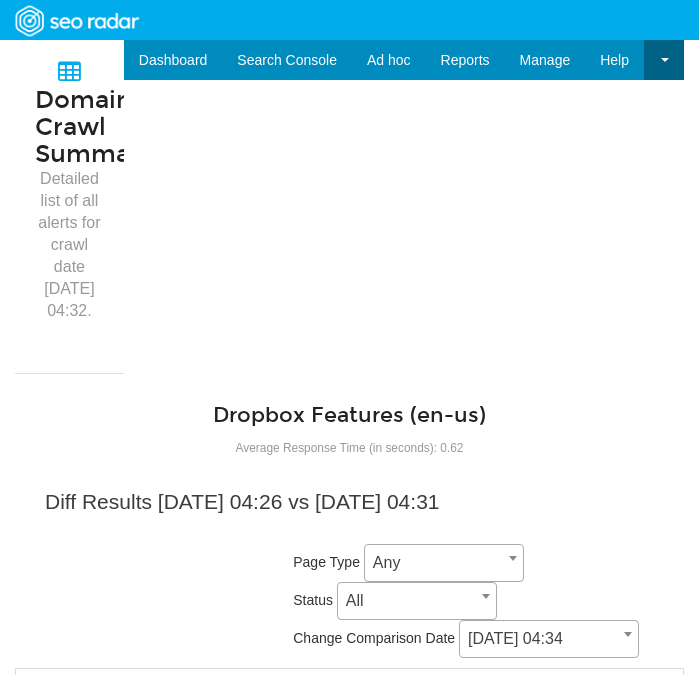 scroll, scrollTop: 94, scrollLeft: 0, axis: vertical 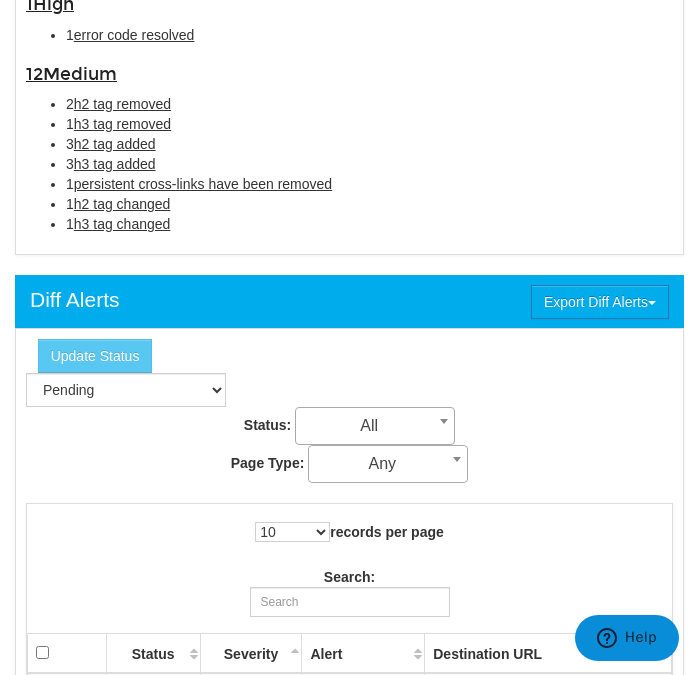 click on "3  h3 tag added" at bounding box center (369, 164) 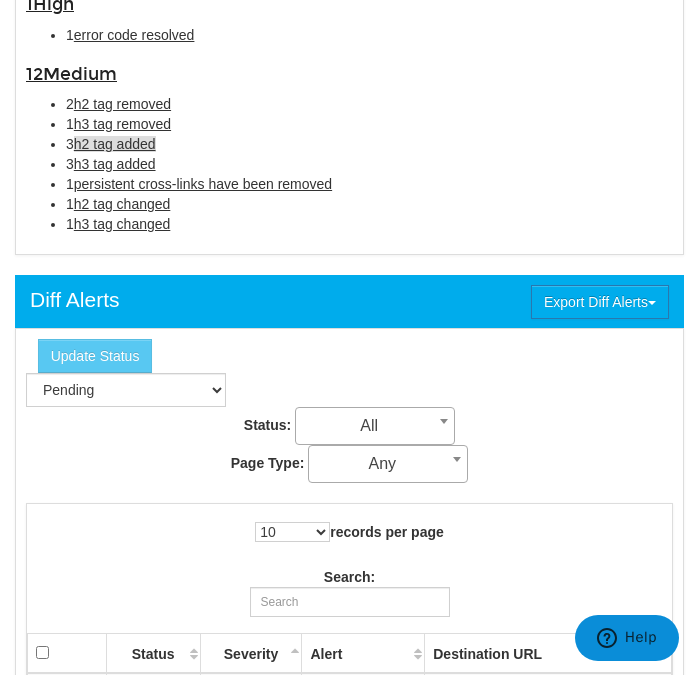 click on "h2 tag added" at bounding box center [115, 144] 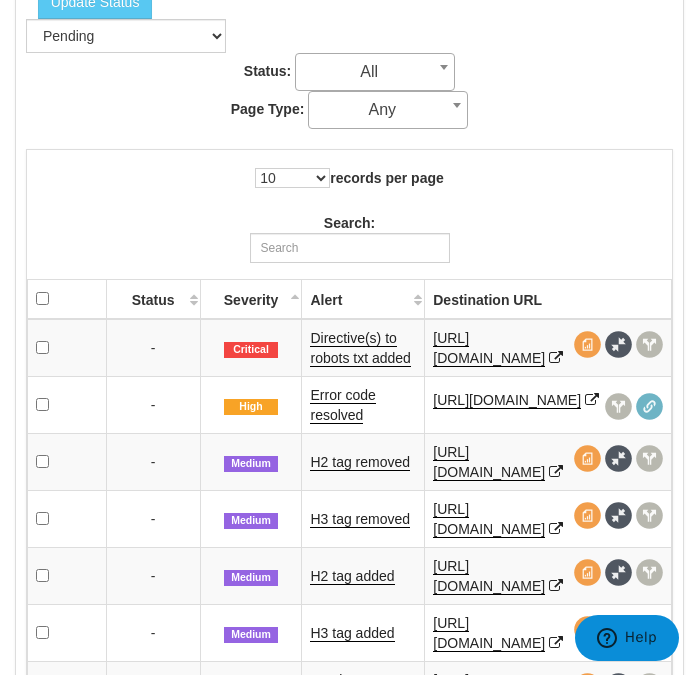 scroll, scrollTop: 1679, scrollLeft: 0, axis: vertical 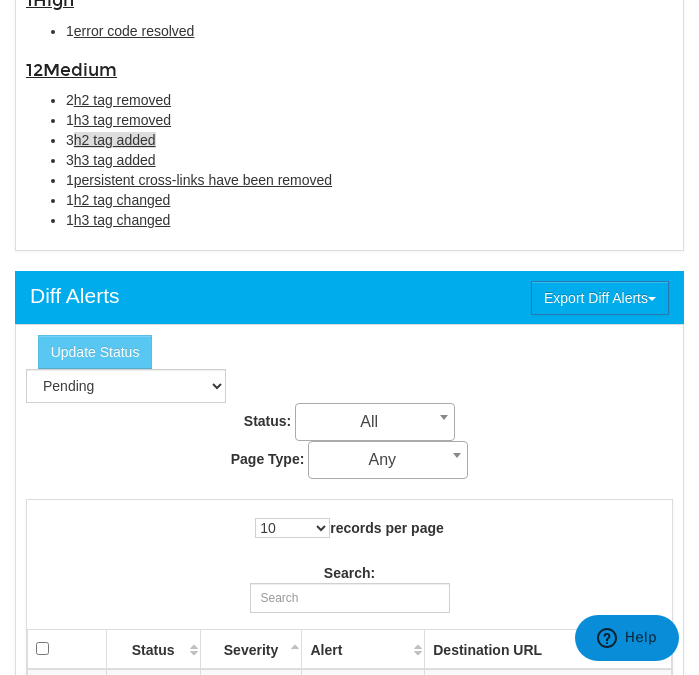 click on "h2 tag added" at bounding box center [115, 140] 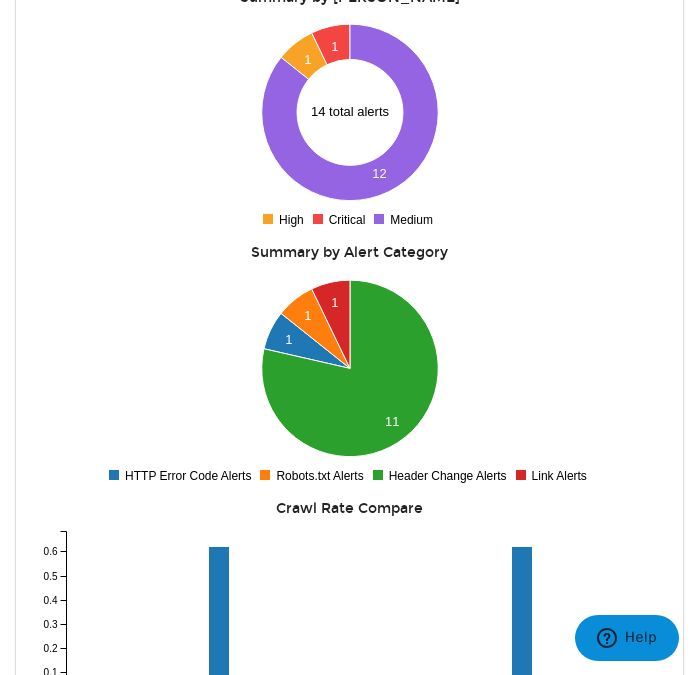 scroll, scrollTop: 0, scrollLeft: 0, axis: both 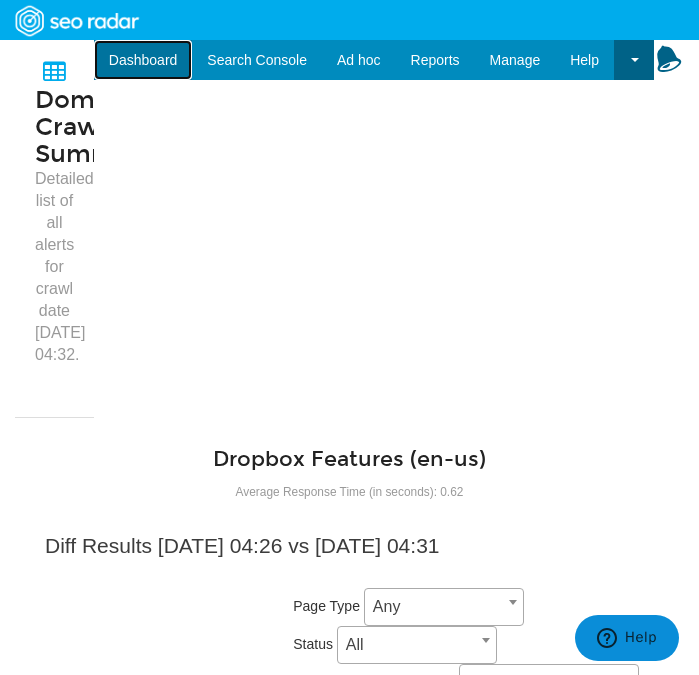 click on "Dashboard" at bounding box center (143, 60) 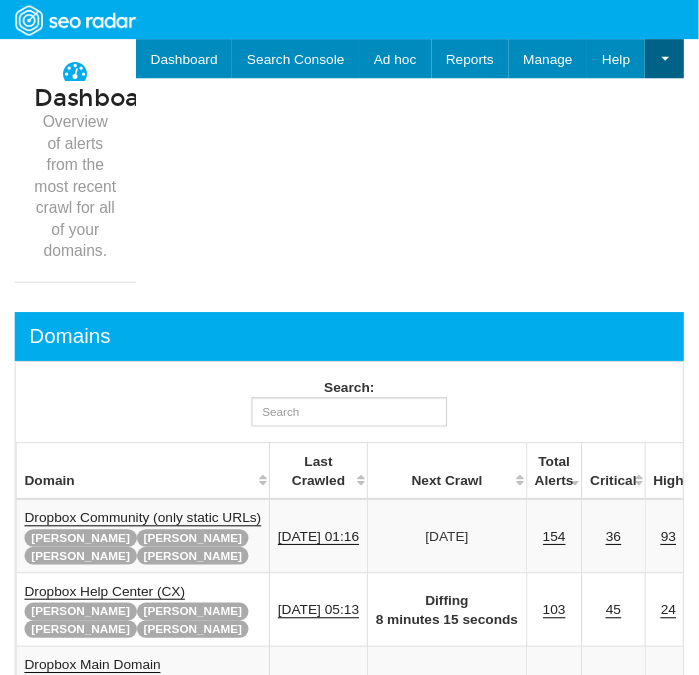scroll, scrollTop: 0, scrollLeft: 0, axis: both 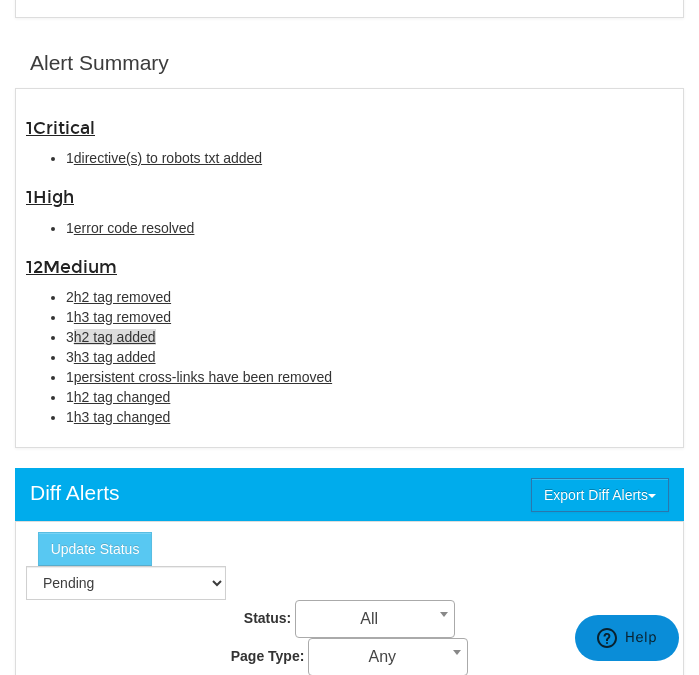 click on "h2 tag added" at bounding box center (115, 337) 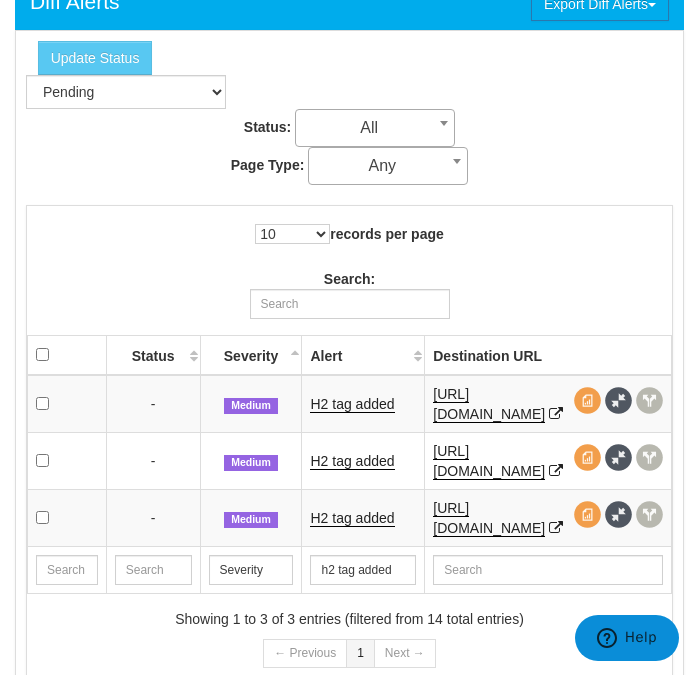 scroll, scrollTop: 2078, scrollLeft: 0, axis: vertical 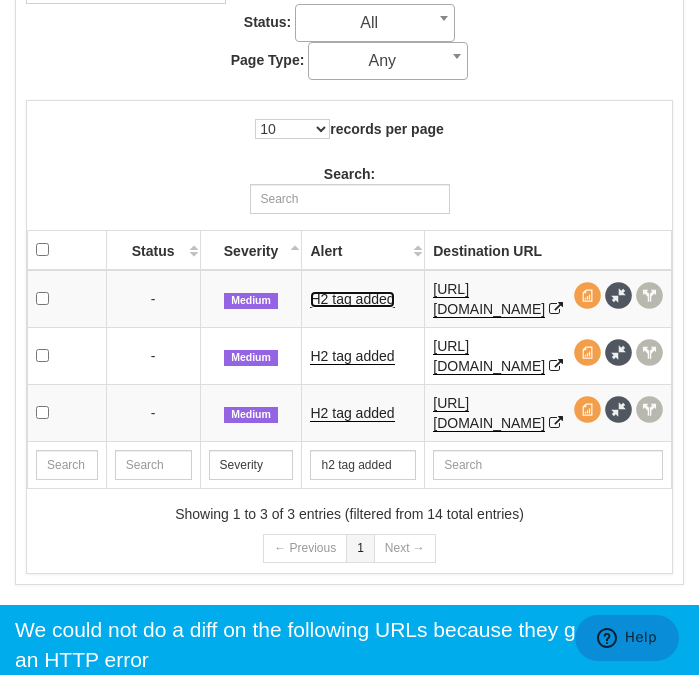 click on "H2 tag added" at bounding box center (352, 299) 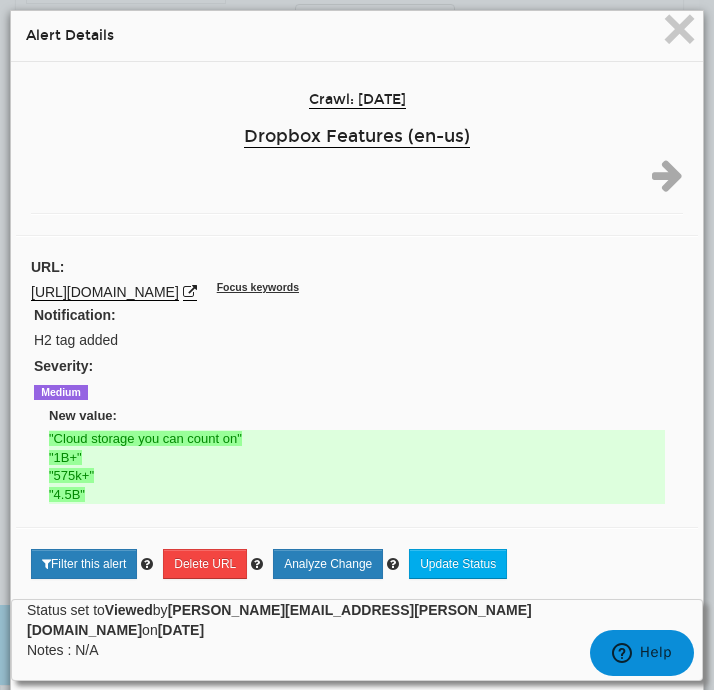 click at bounding box center [667, 175] 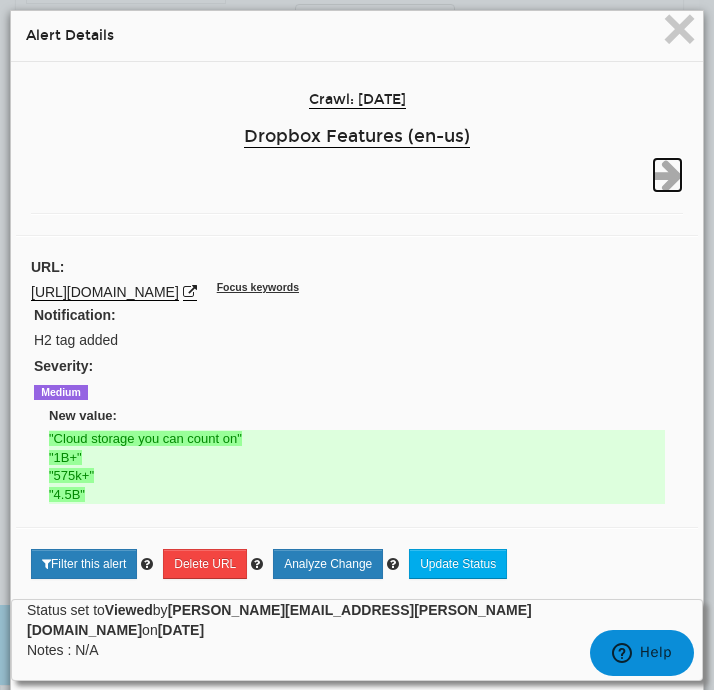 click at bounding box center [667, 175] 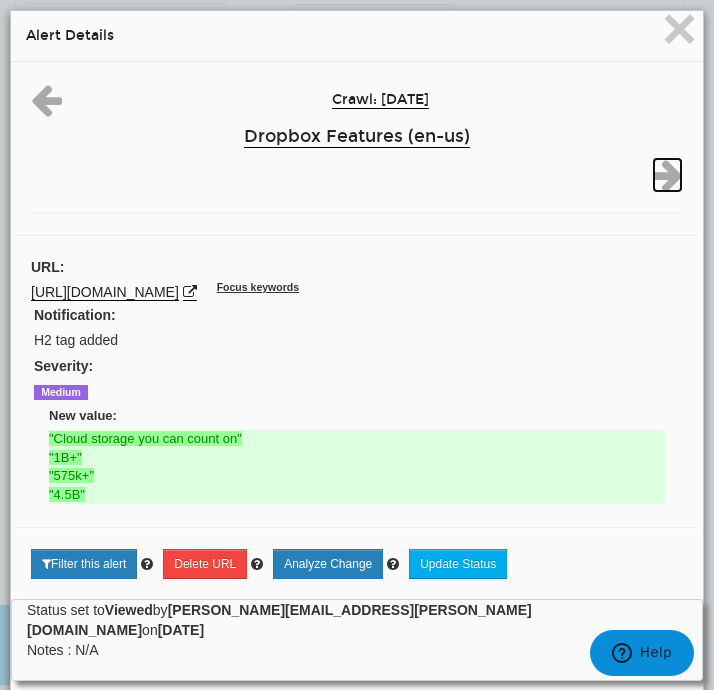 click at bounding box center (667, 175) 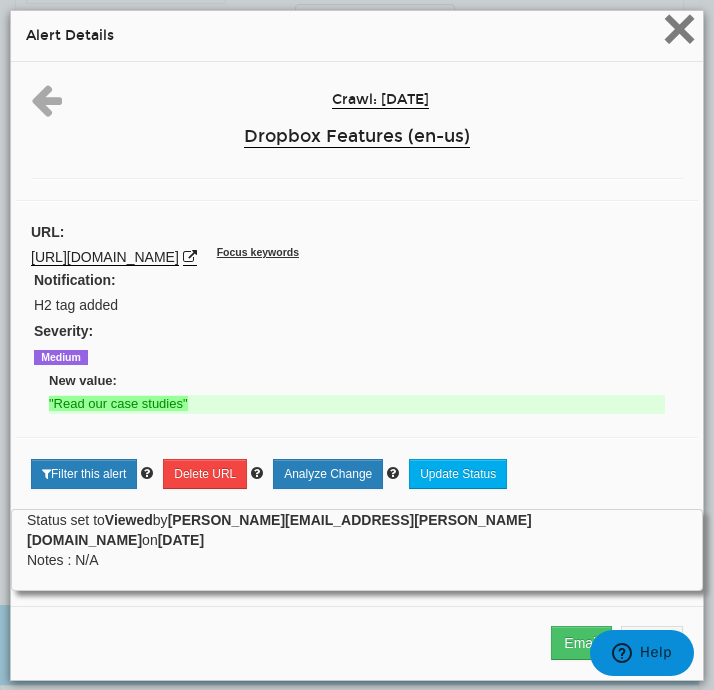 click on "×" at bounding box center [679, 28] 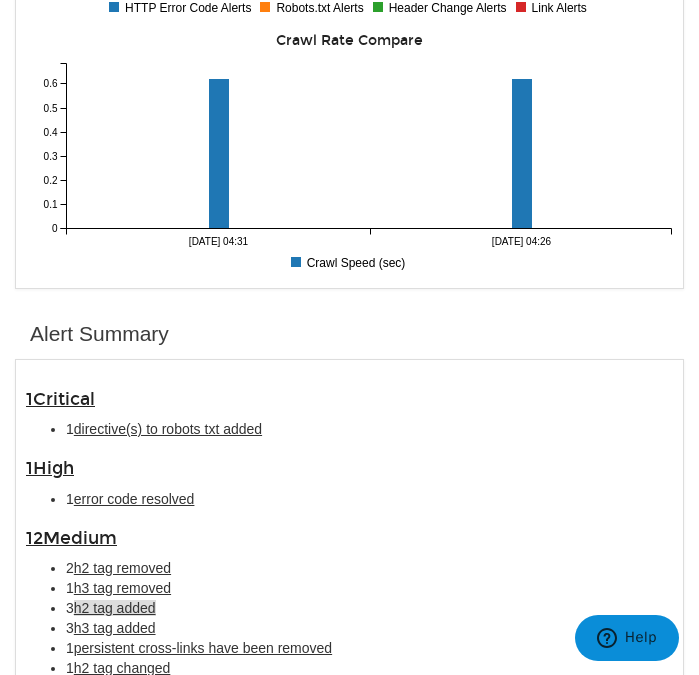 scroll, scrollTop: 1514, scrollLeft: 0, axis: vertical 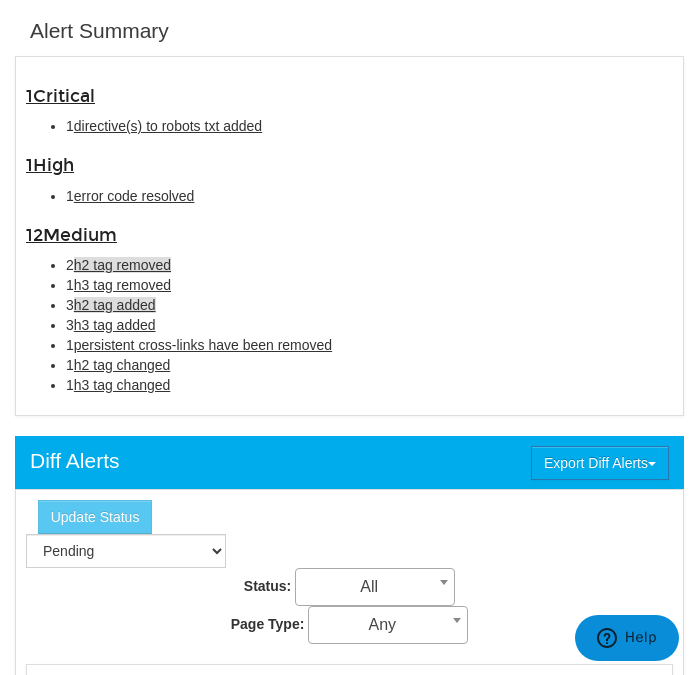 click on "h2 tag removed" at bounding box center [122, 265] 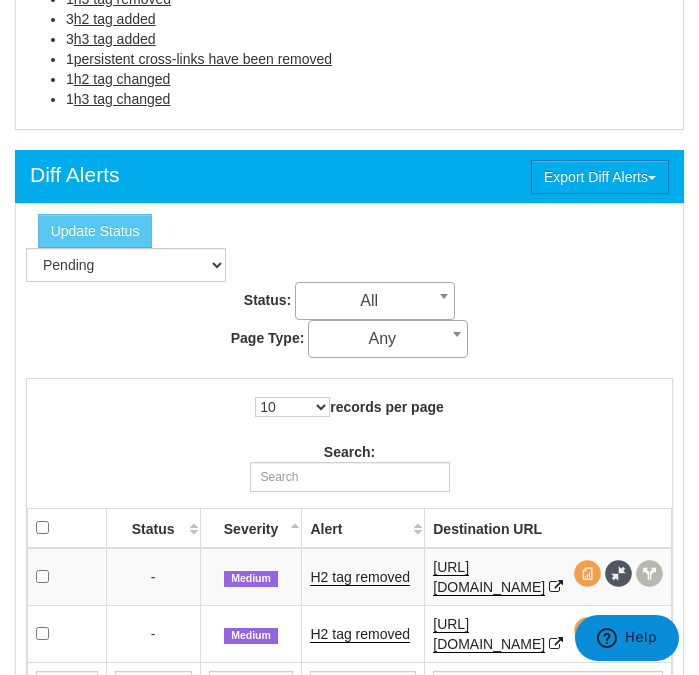 scroll, scrollTop: 1984, scrollLeft: 0, axis: vertical 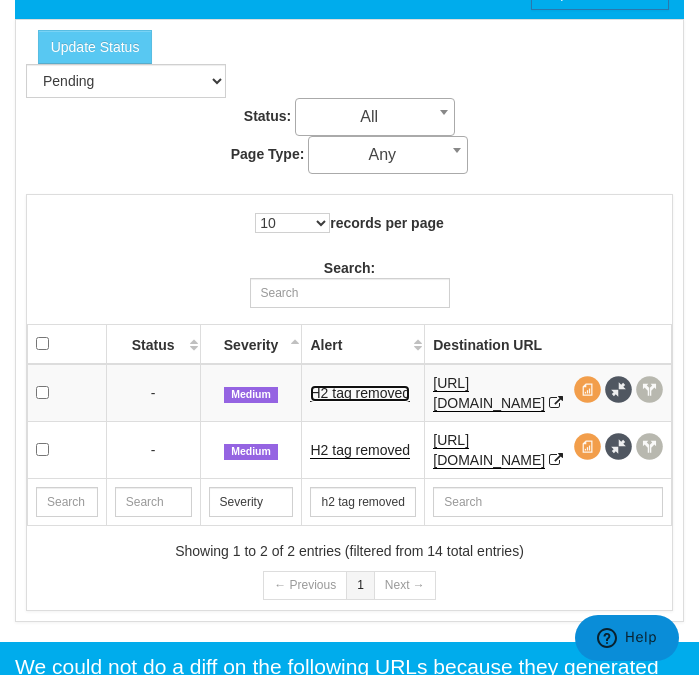 click on "H2 tag removed" at bounding box center [360, 393] 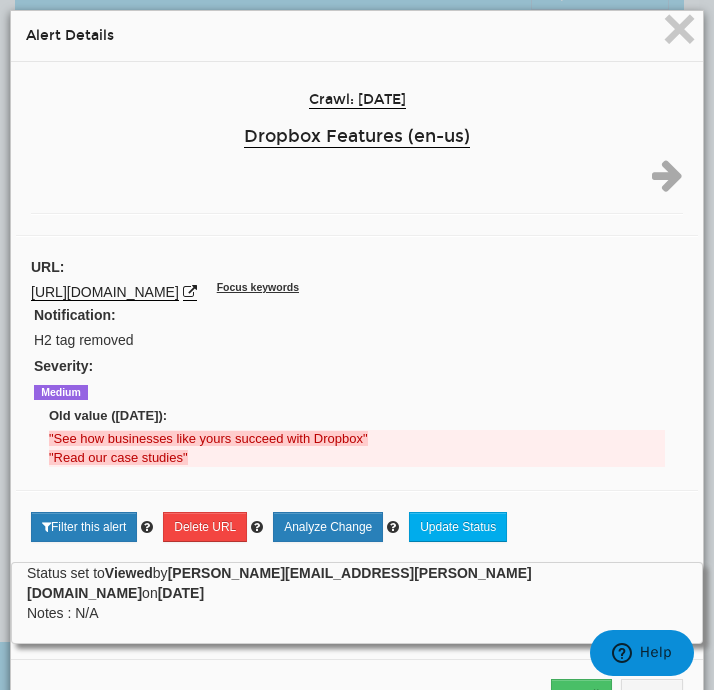 click on ""See how businesses like yours succeed with Dropbox"" at bounding box center (208, 438) 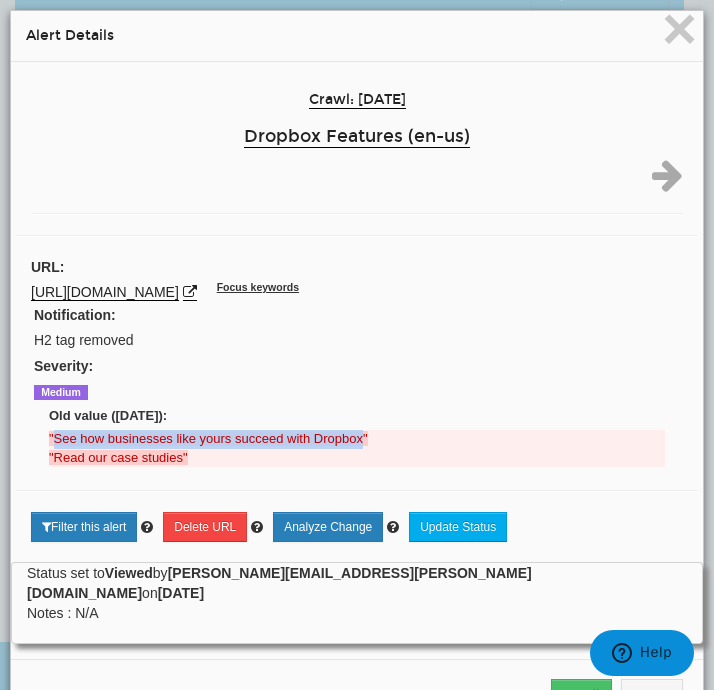 drag, startPoint x: 52, startPoint y: 437, endPoint x: 365, endPoint y: 435, distance: 313.00638 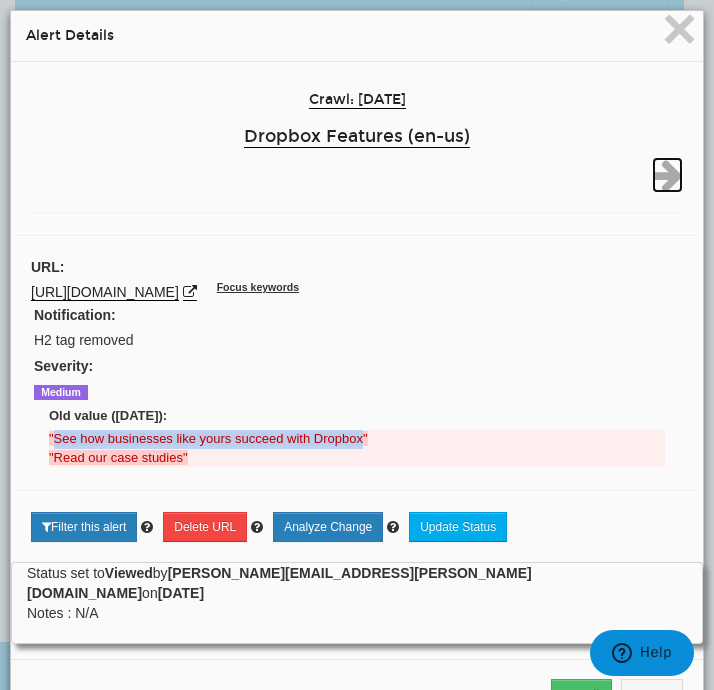click at bounding box center [667, 175] 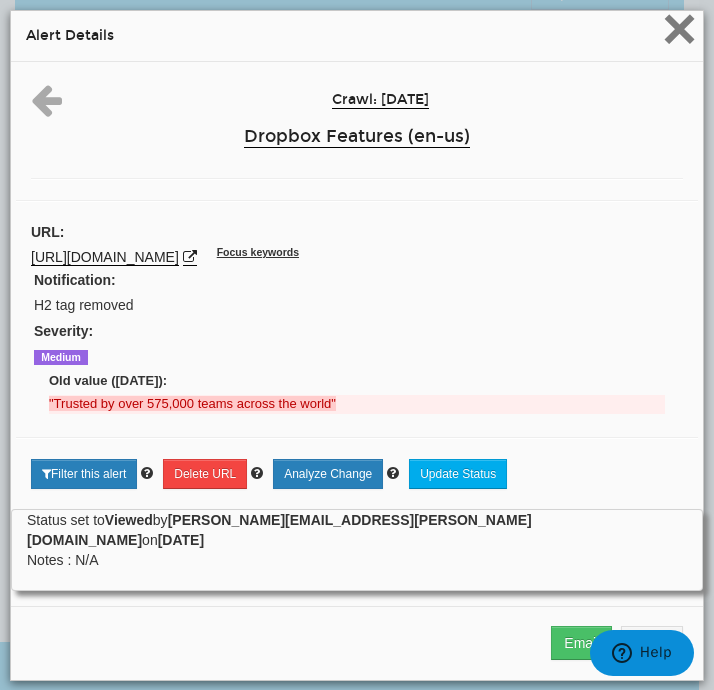click on "×" at bounding box center (679, 28) 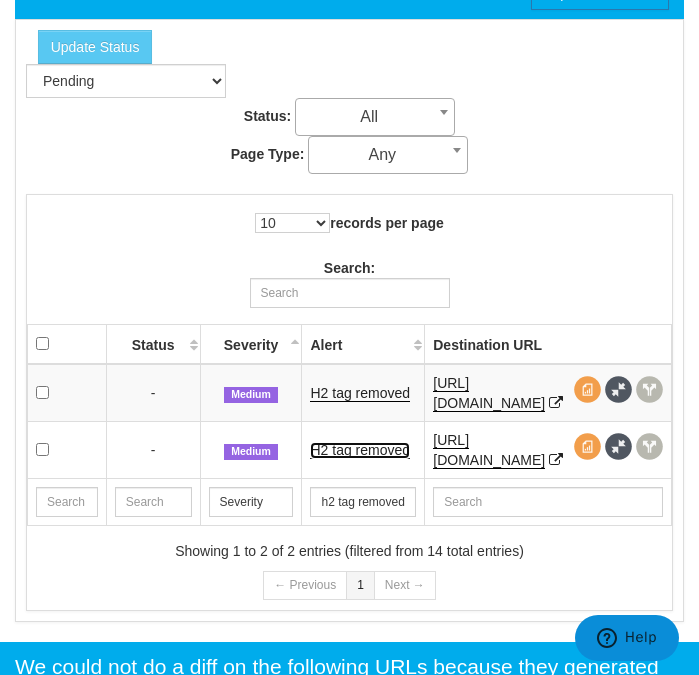 click on "H2 tag removed" at bounding box center [360, 450] 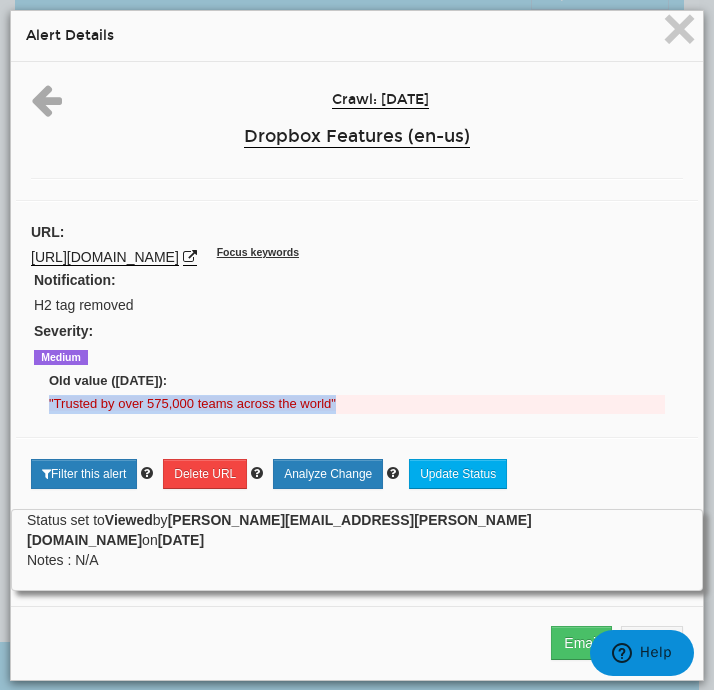 drag, startPoint x: 341, startPoint y: 407, endPoint x: 35, endPoint y: 409, distance: 306.00653 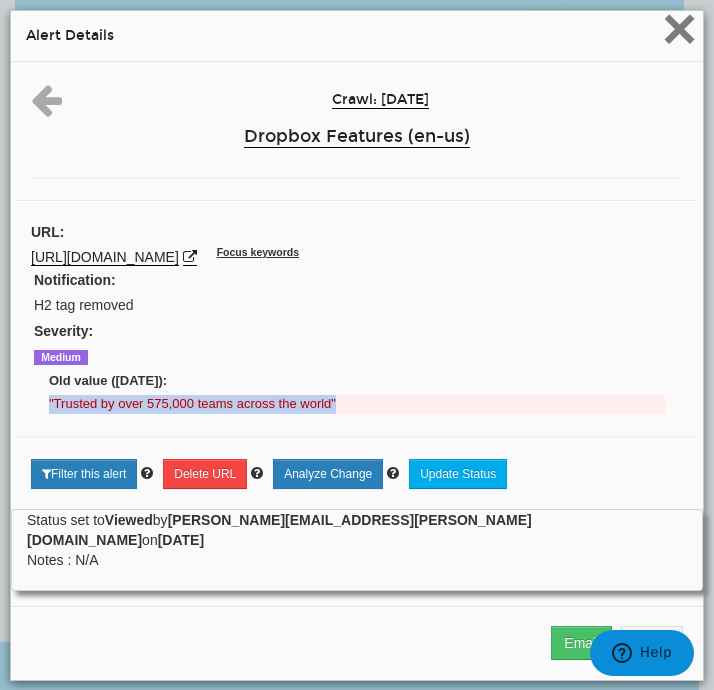 click on "×" at bounding box center (679, 28) 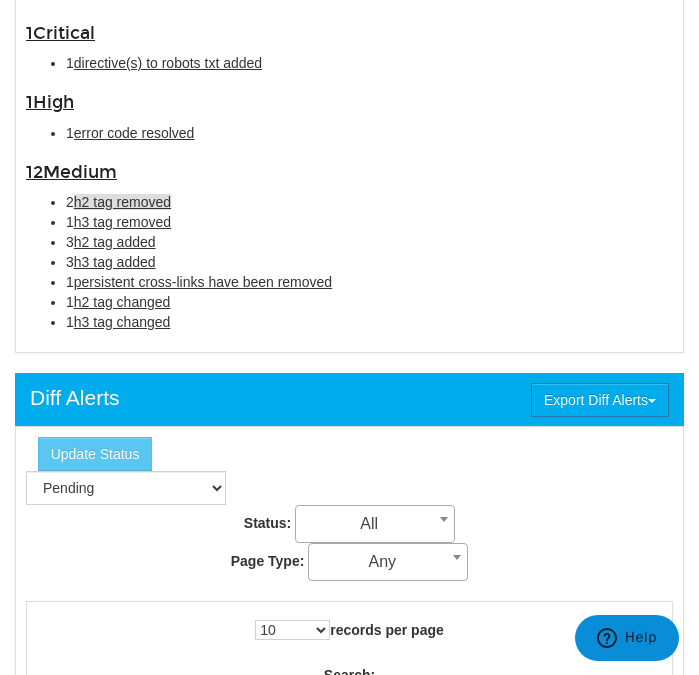 scroll, scrollTop: 1542, scrollLeft: 0, axis: vertical 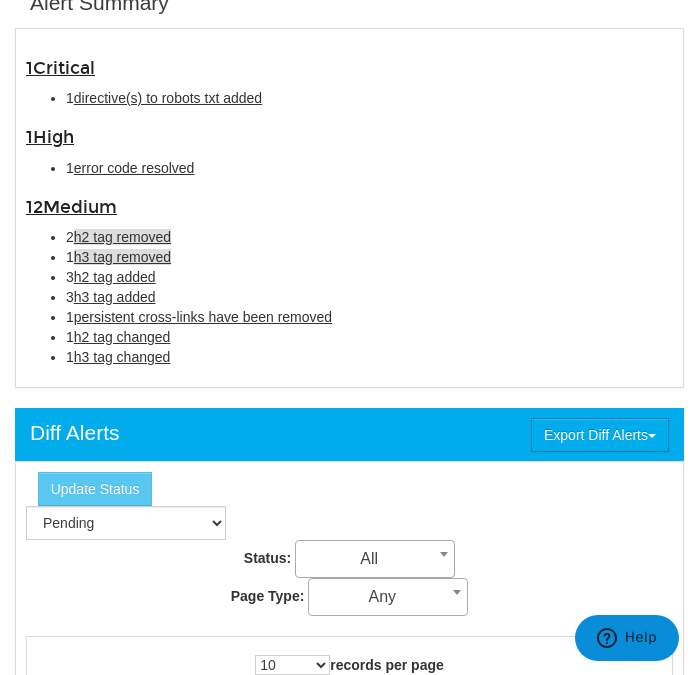 click on "h3 tag removed" at bounding box center [122, 257] 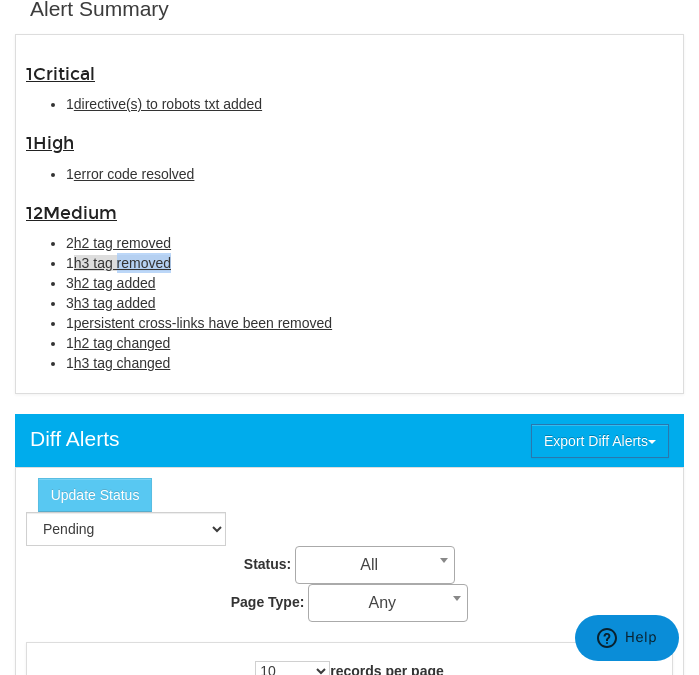 click on "h3 tag removed" at bounding box center (122, 263) 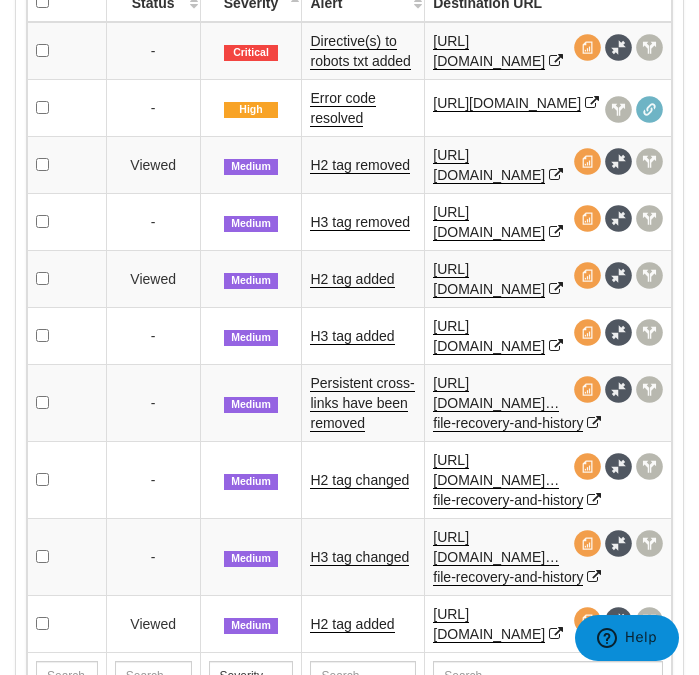 scroll, scrollTop: 2240, scrollLeft: 0, axis: vertical 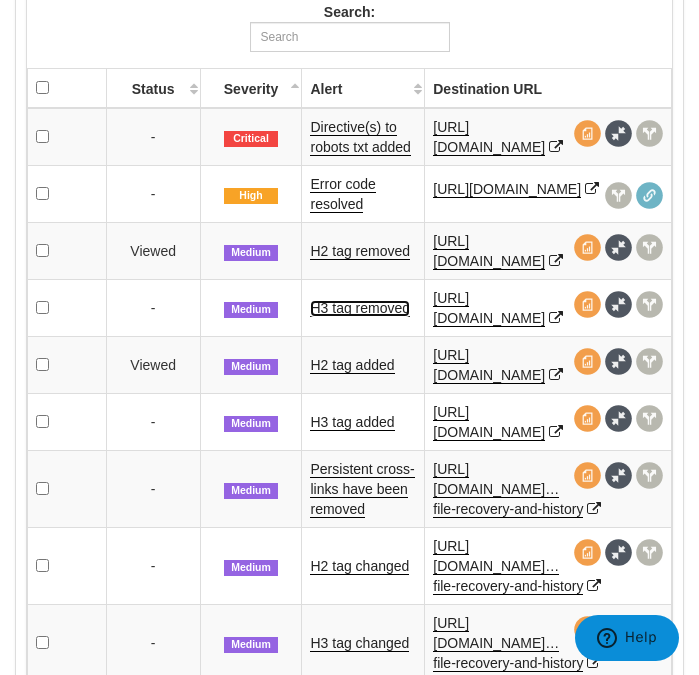 click on "H3 tag removed" at bounding box center (360, 308) 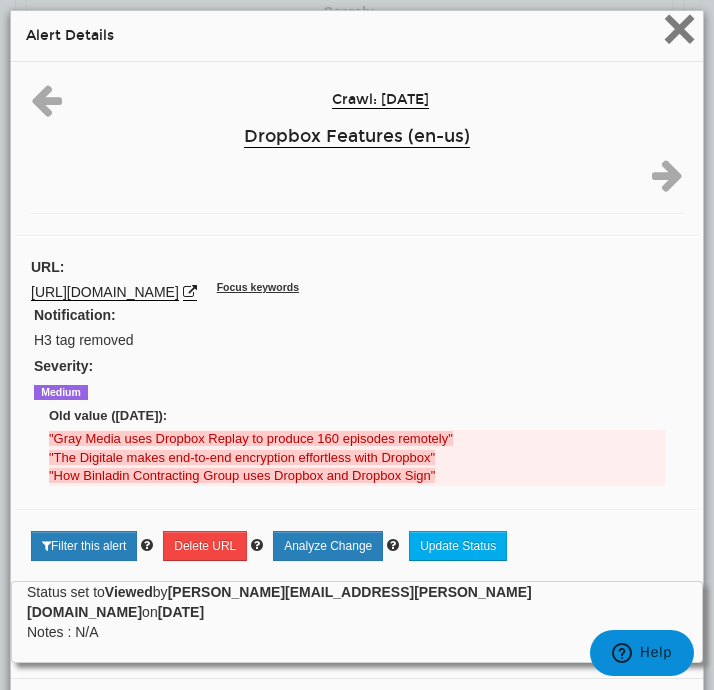 click on "×" at bounding box center [679, 28] 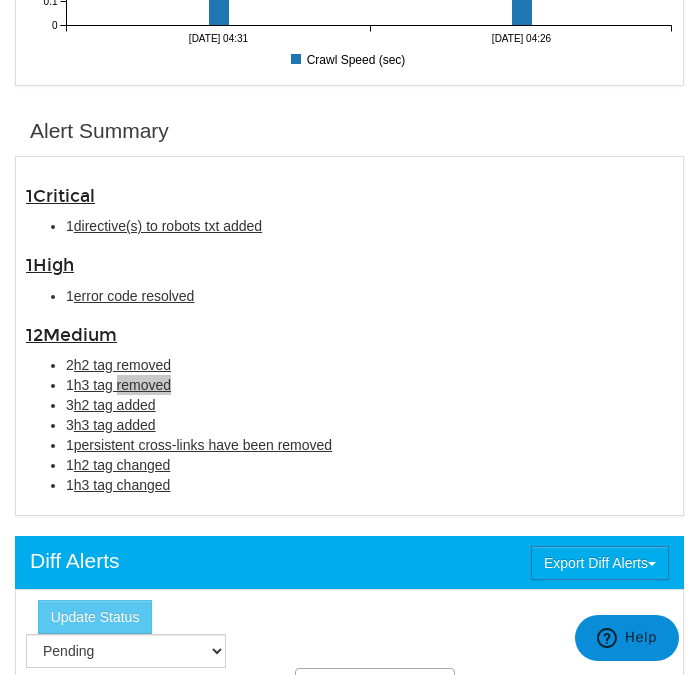 scroll, scrollTop: 1565, scrollLeft: 0, axis: vertical 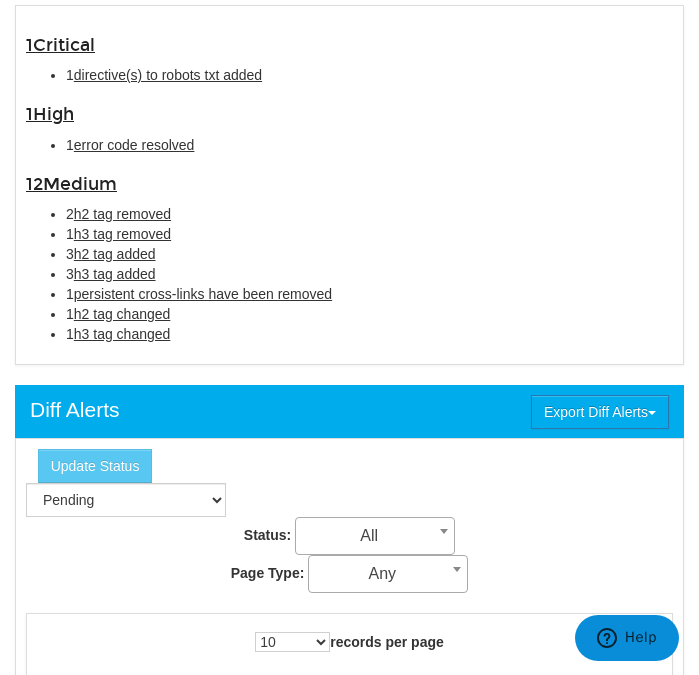 click on "1  h2 tag changed" at bounding box center (369, 314) 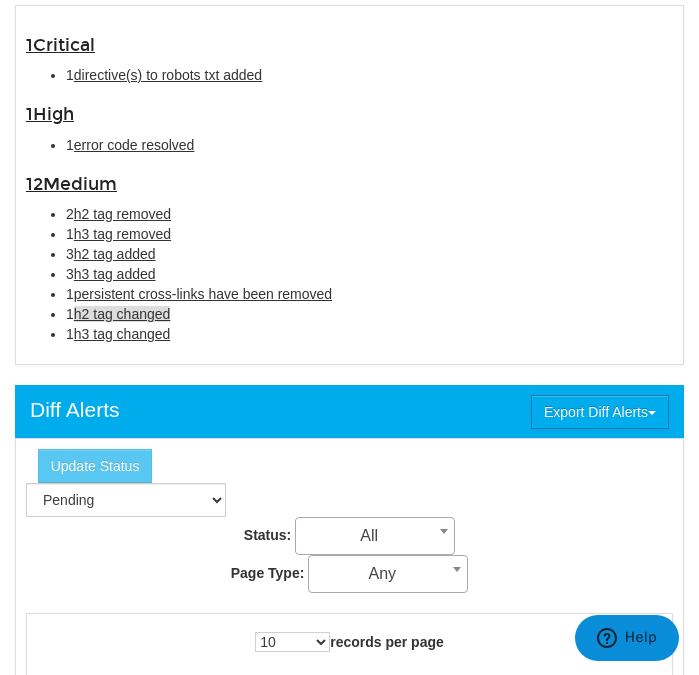 click on "h2 tag changed" at bounding box center [122, 314] 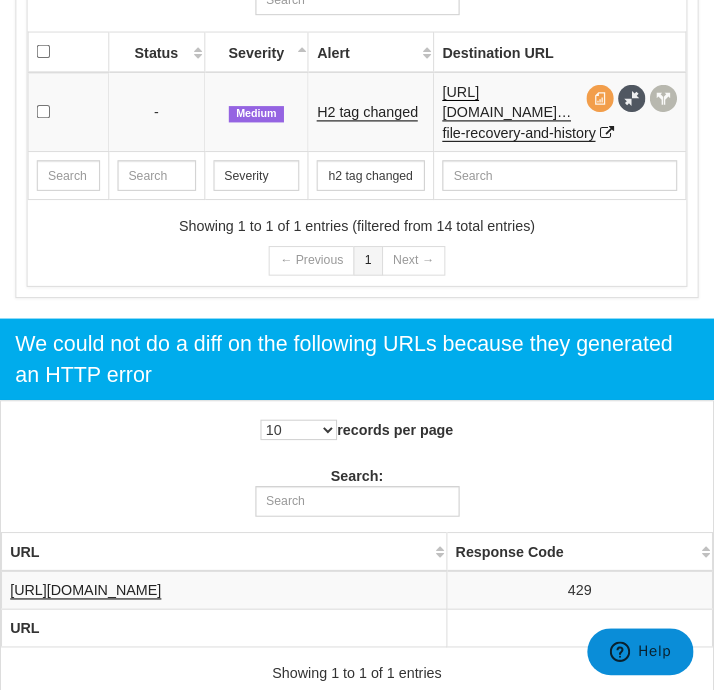 scroll, scrollTop: 2171, scrollLeft: 0, axis: vertical 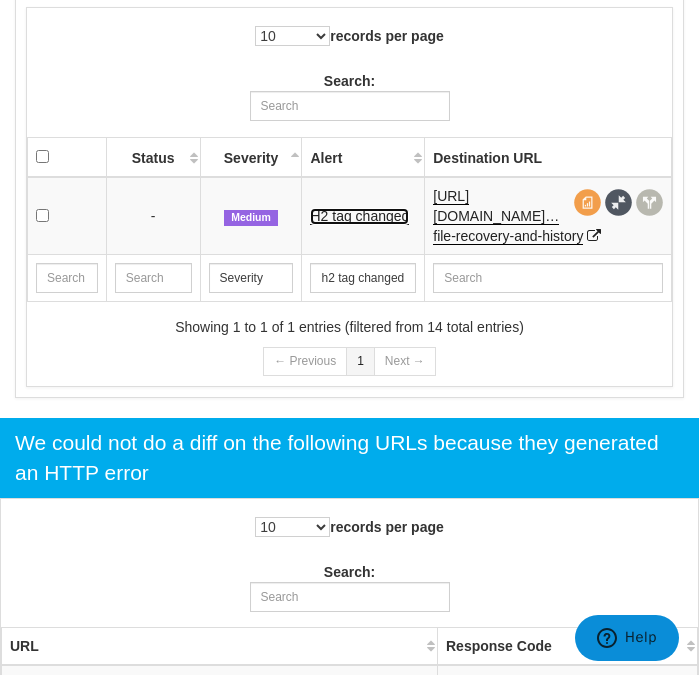 click on "H2 tag changed" at bounding box center (359, 216) 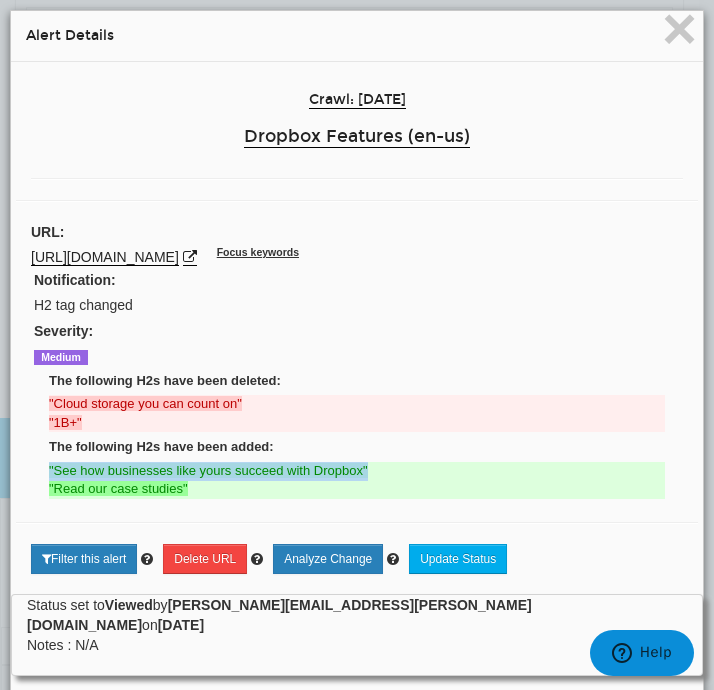 drag, startPoint x: 250, startPoint y: 470, endPoint x: 8, endPoint y: 472, distance: 242.00827 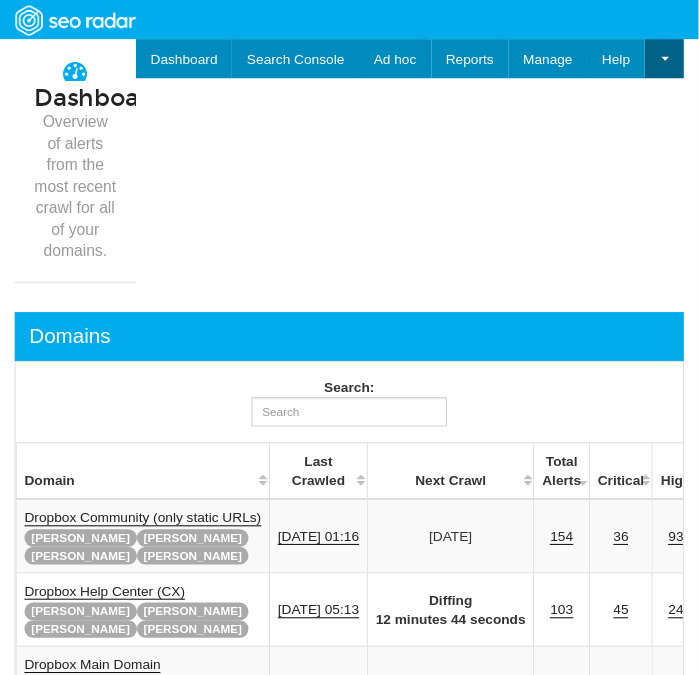 scroll, scrollTop: 0, scrollLeft: 0, axis: both 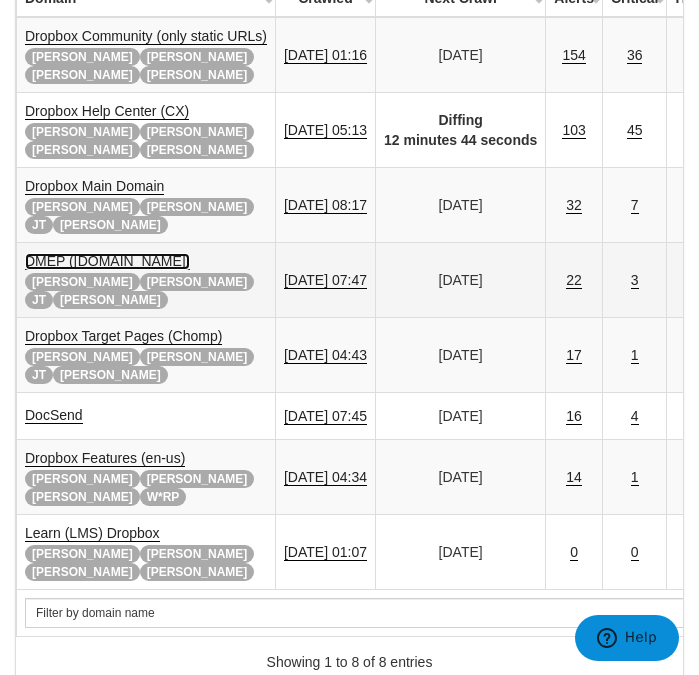 click on "DMEP ([DOMAIN_NAME])" at bounding box center (107, 261) 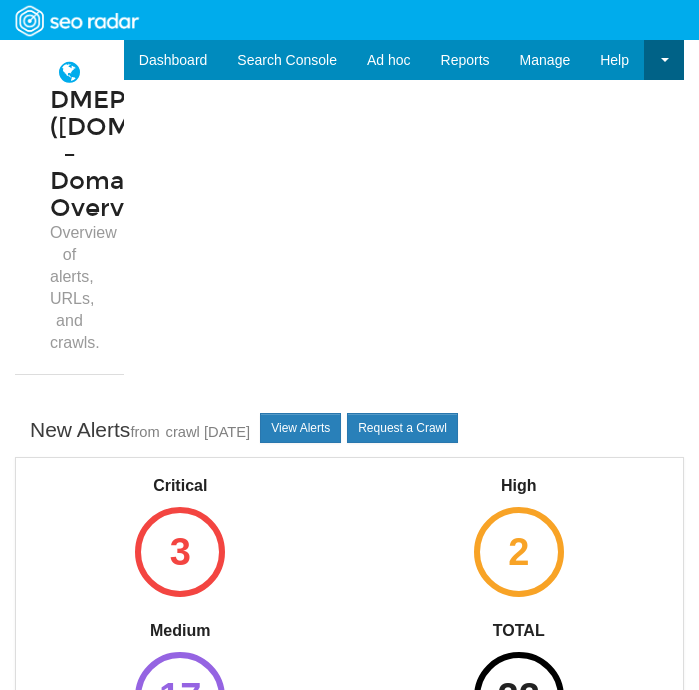 scroll, scrollTop: 0, scrollLeft: 0, axis: both 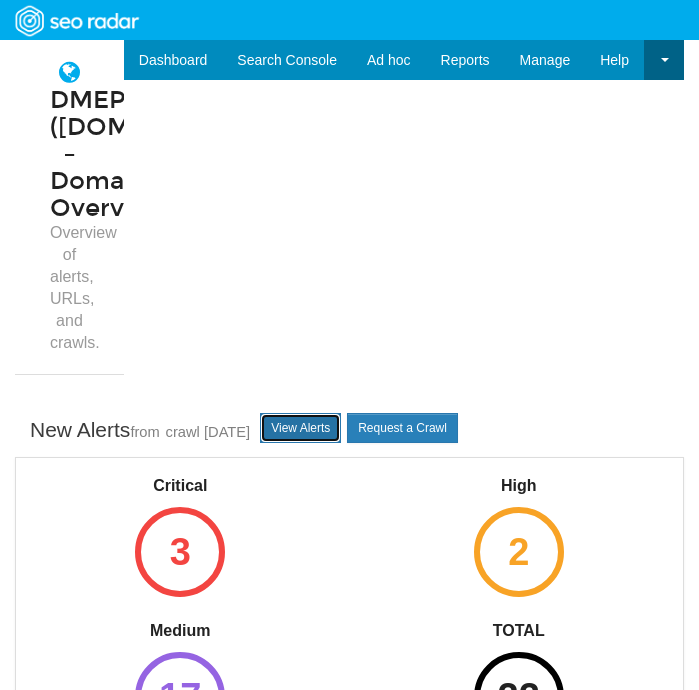click on "View Alerts" at bounding box center (300, 428) 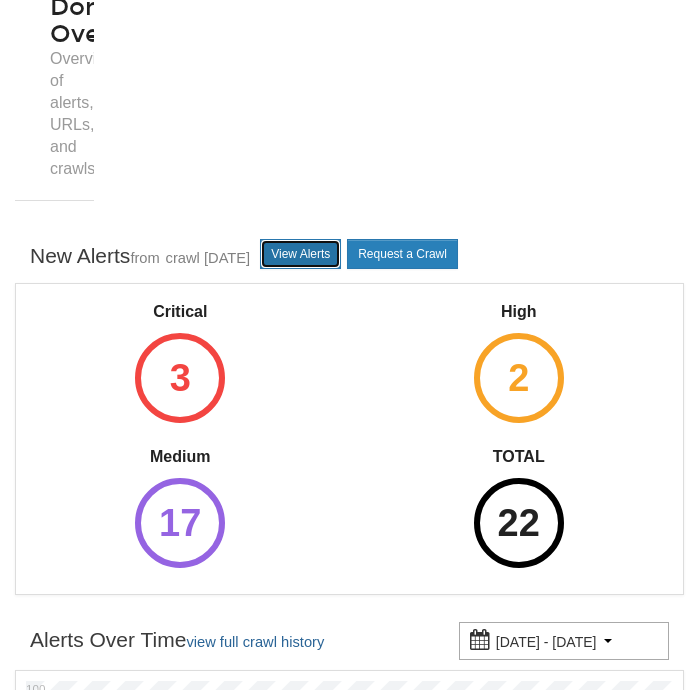 scroll, scrollTop: 329, scrollLeft: 0, axis: vertical 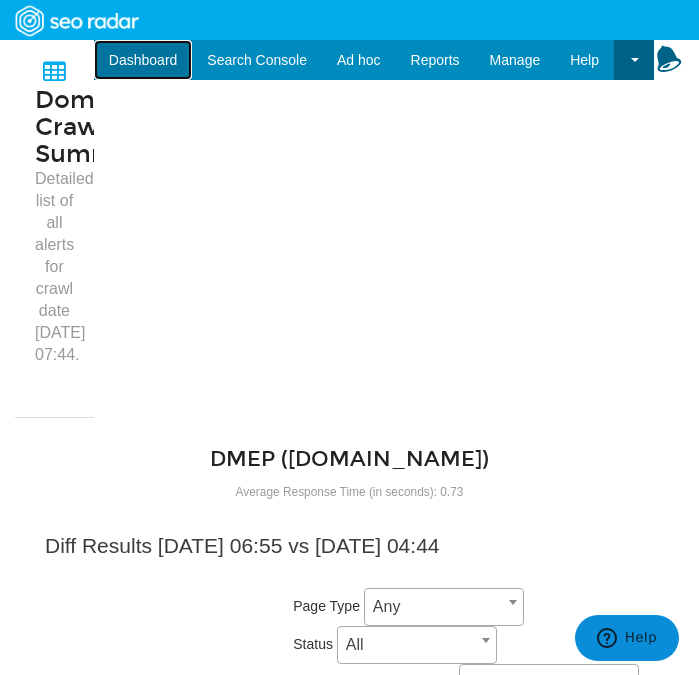 click on "Dashboard" at bounding box center [143, 60] 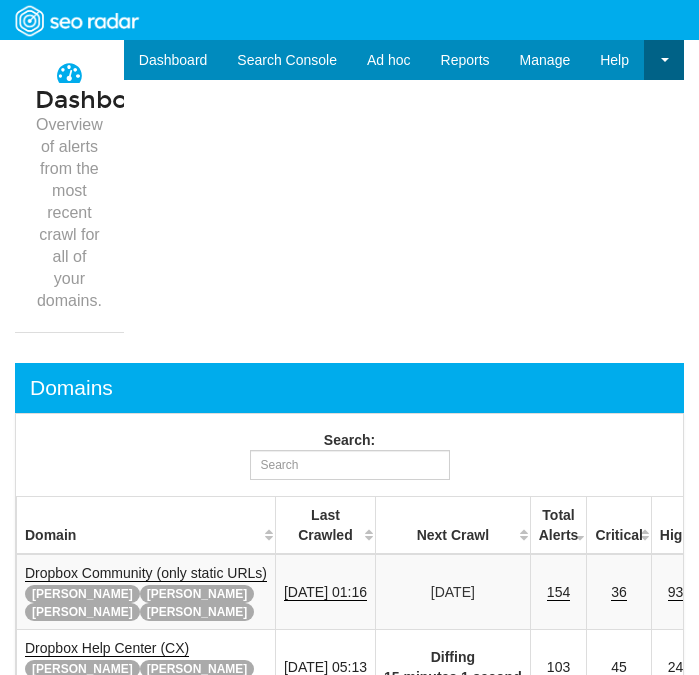 scroll, scrollTop: 4, scrollLeft: 0, axis: vertical 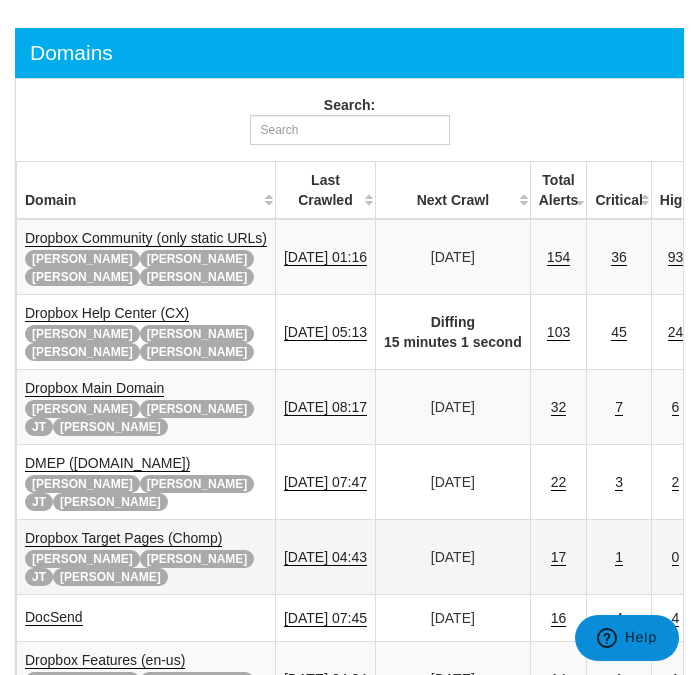 click on "Dropbox Target Pages (Chomp)
[PERSON_NAME] Felicity [PERSON_NAME]" at bounding box center (146, 556) 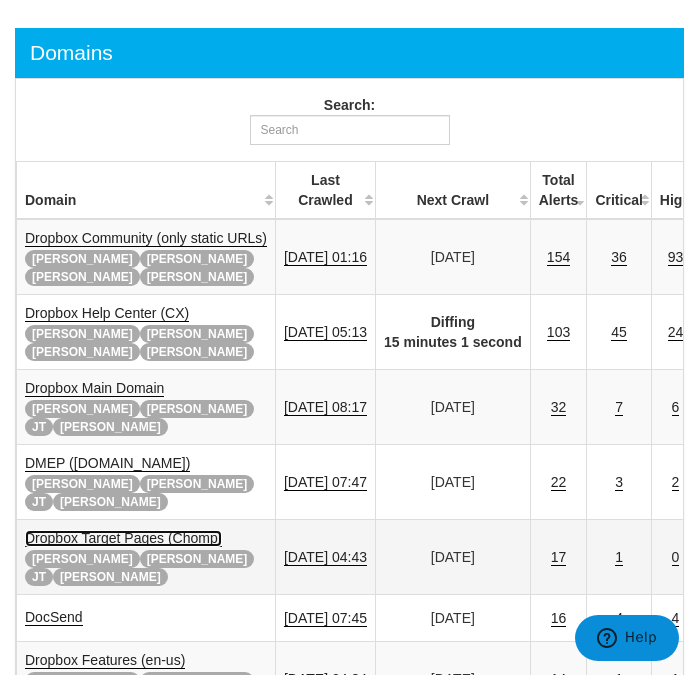 click on "Dropbox Target Pages (Chomp)" at bounding box center [123, 538] 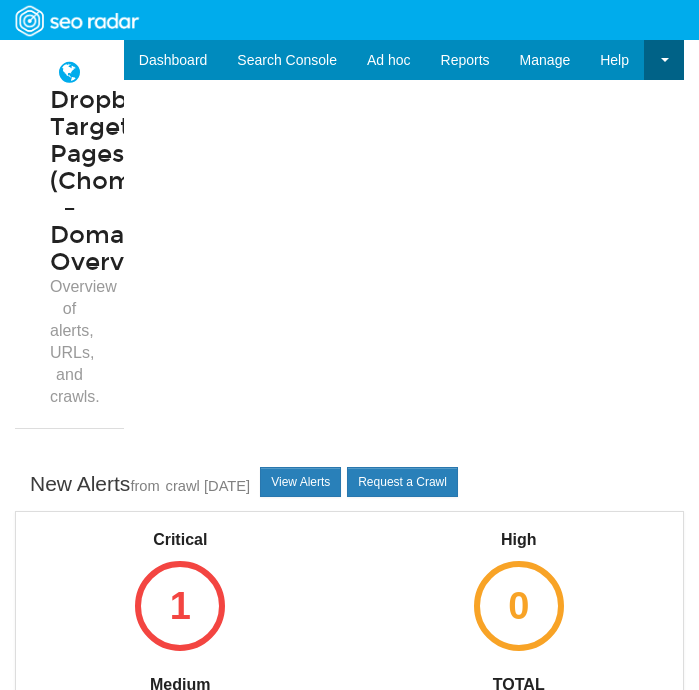 scroll, scrollTop: 0, scrollLeft: 0, axis: both 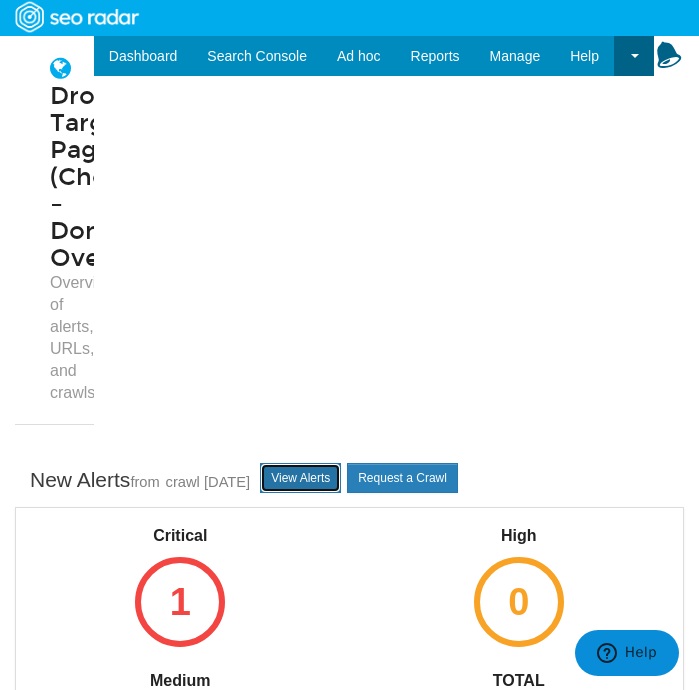 click on "View Alerts" at bounding box center (300, 478) 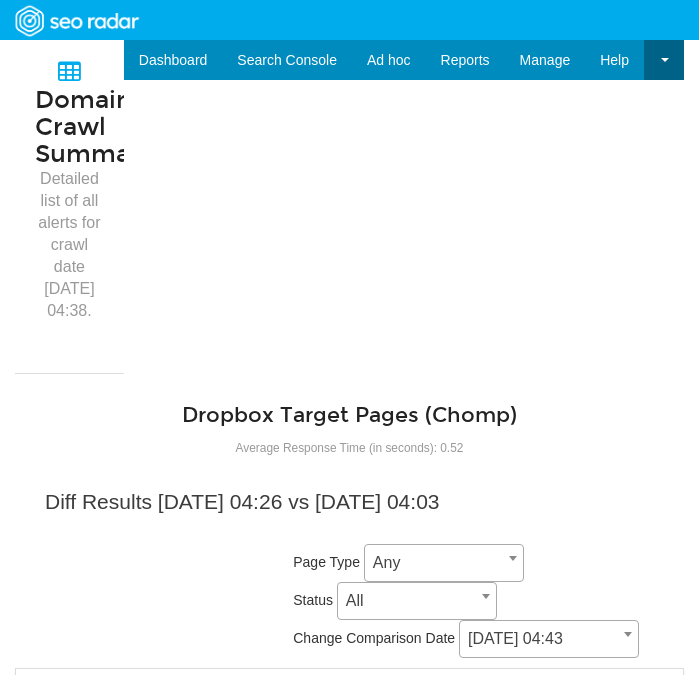 scroll, scrollTop: 0, scrollLeft: 0, axis: both 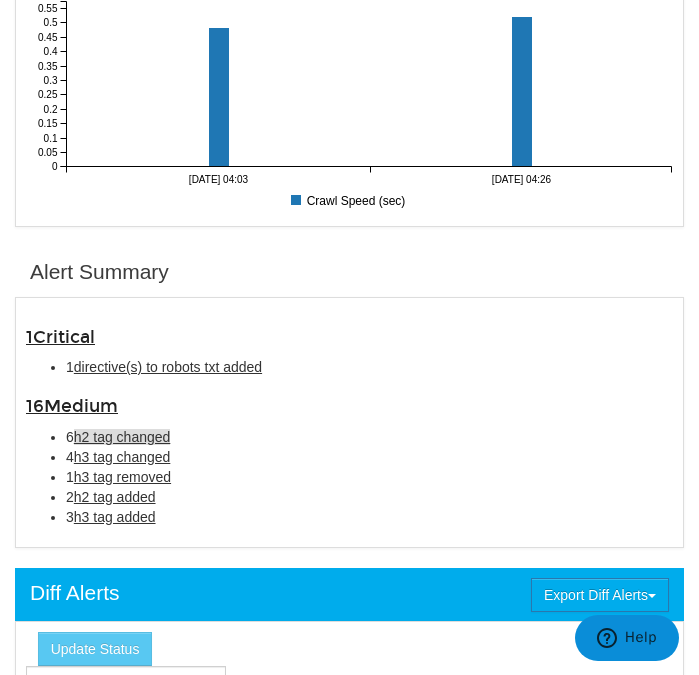 click on "h2 tag changed" at bounding box center [122, 437] 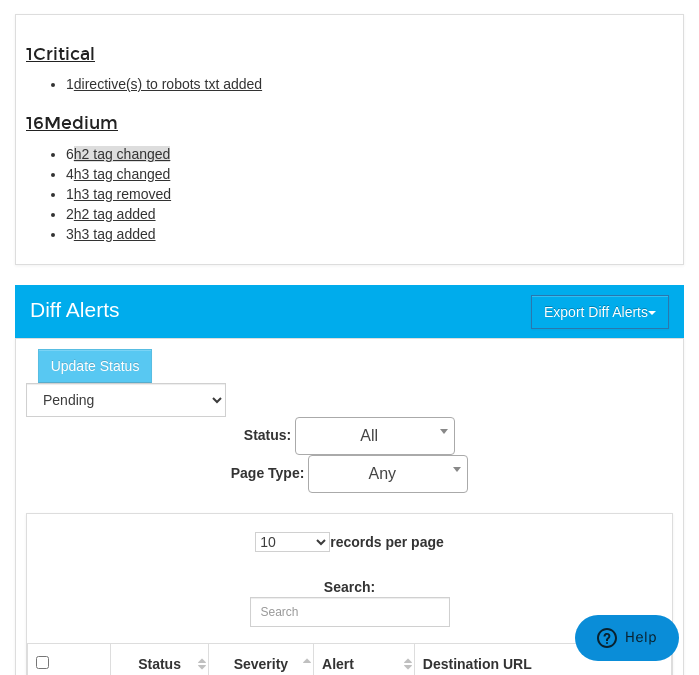 scroll, scrollTop: 1514, scrollLeft: 0, axis: vertical 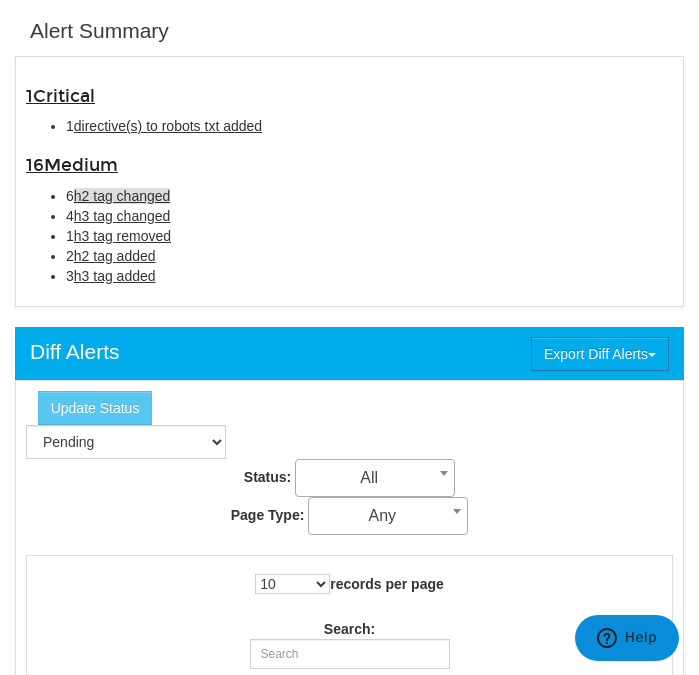 click on "h2 tag changed" at bounding box center [122, 196] 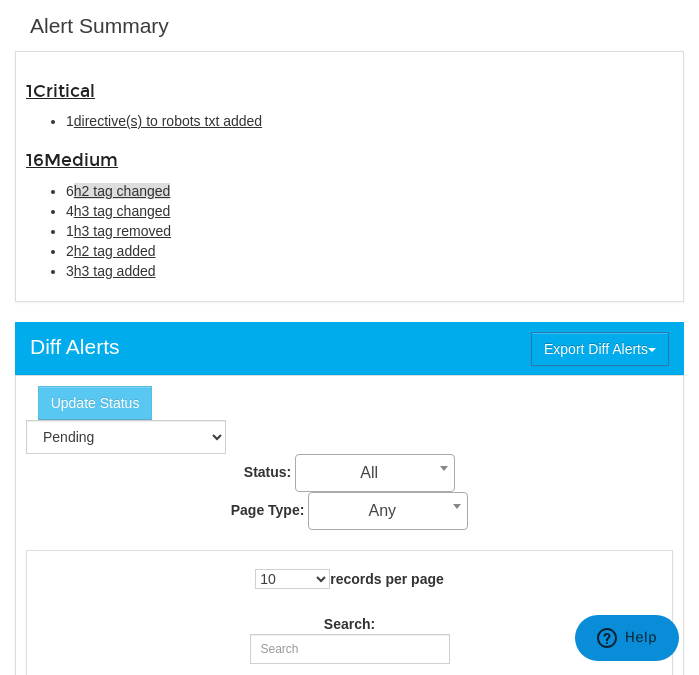 click on "h2 tag changed" at bounding box center [122, 191] 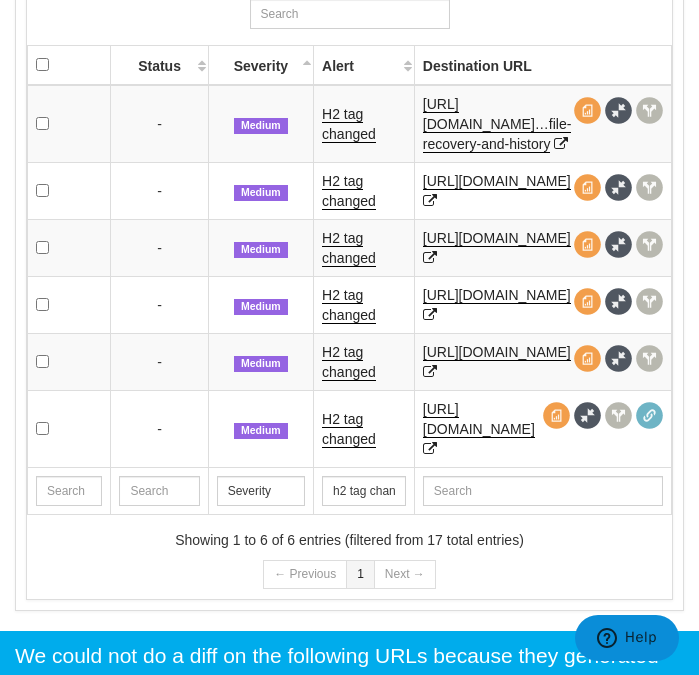 scroll, scrollTop: 2154, scrollLeft: 0, axis: vertical 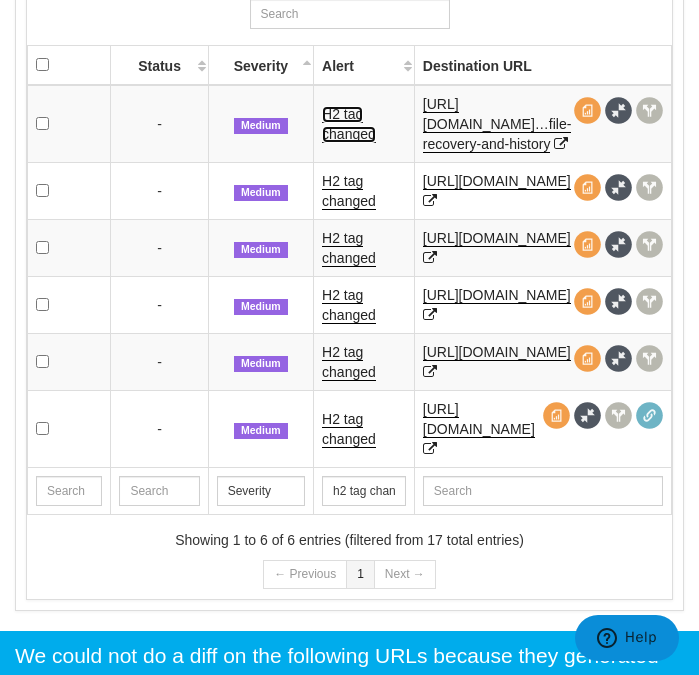 click on "H2 tag changed" at bounding box center [349, 124] 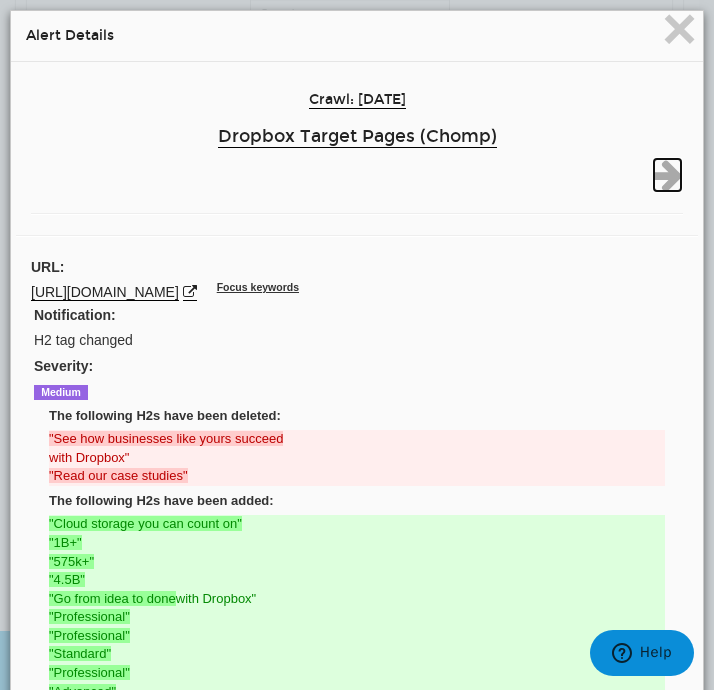 click at bounding box center (667, 175) 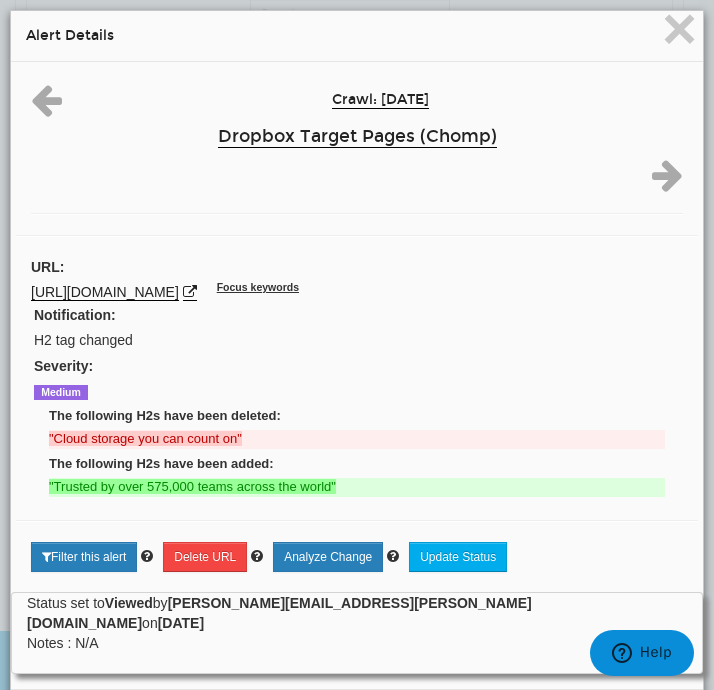 click at bounding box center [667, 175] 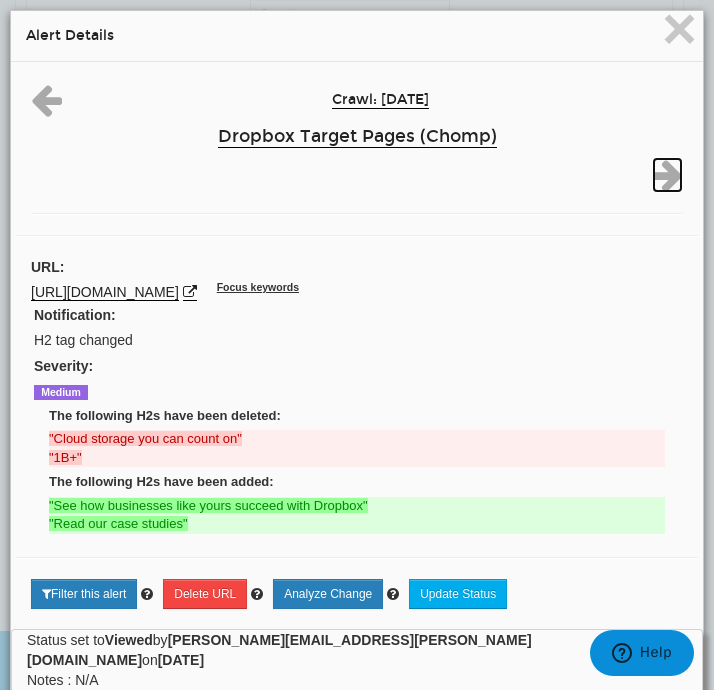 click at bounding box center (667, 175) 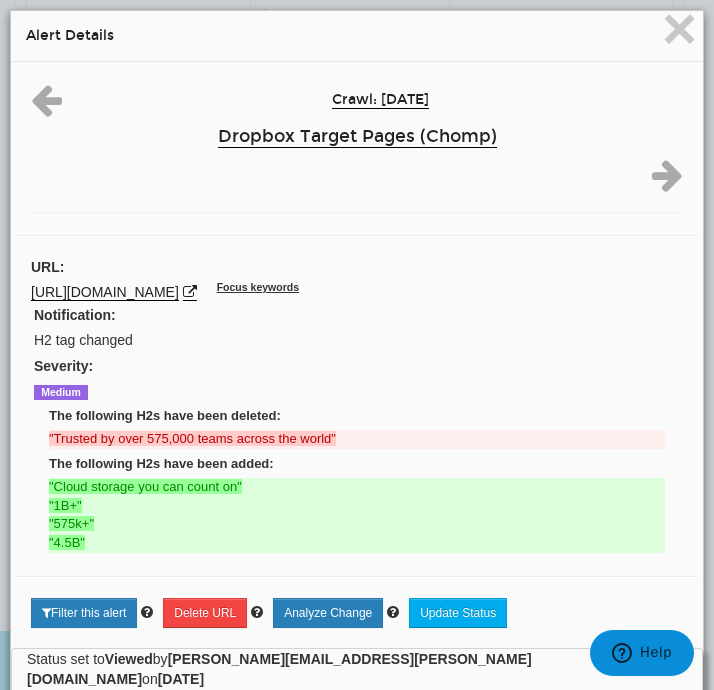 click at bounding box center (667, 175) 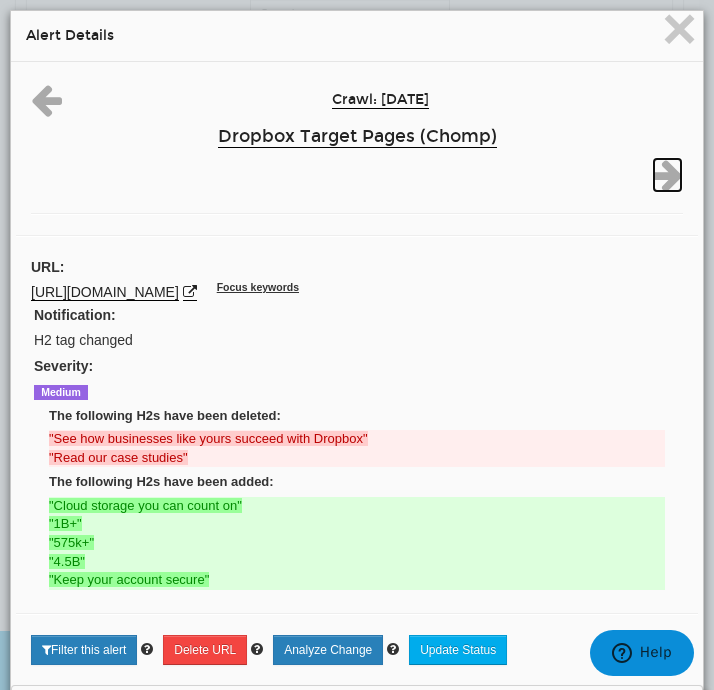 click at bounding box center [667, 175] 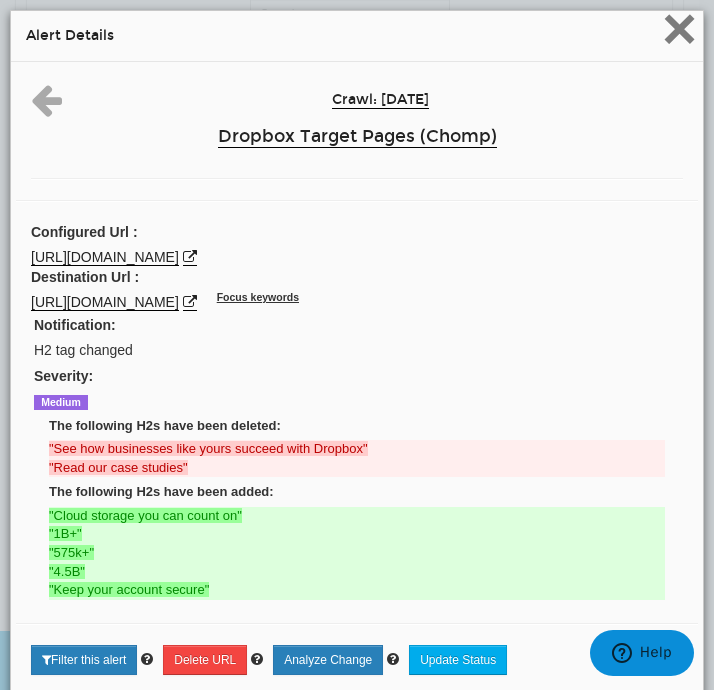 click on "×" at bounding box center (679, 28) 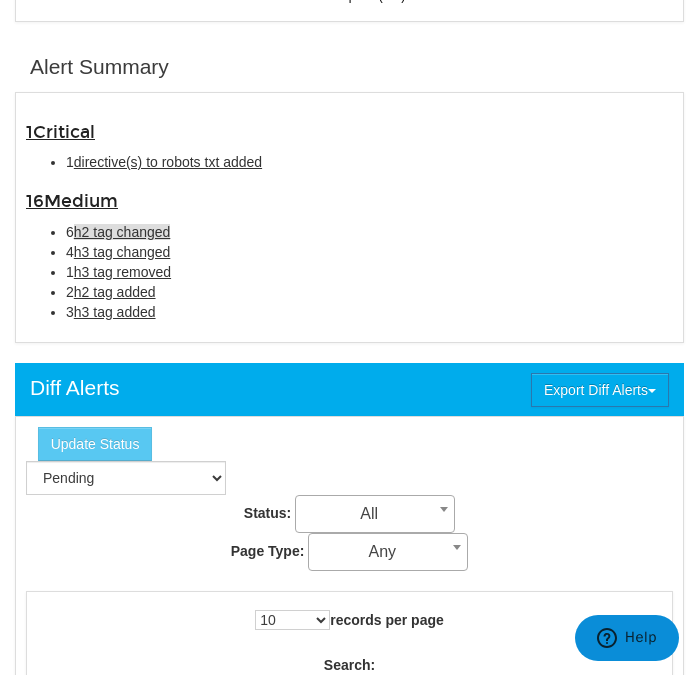 scroll, scrollTop: 1432, scrollLeft: 0, axis: vertical 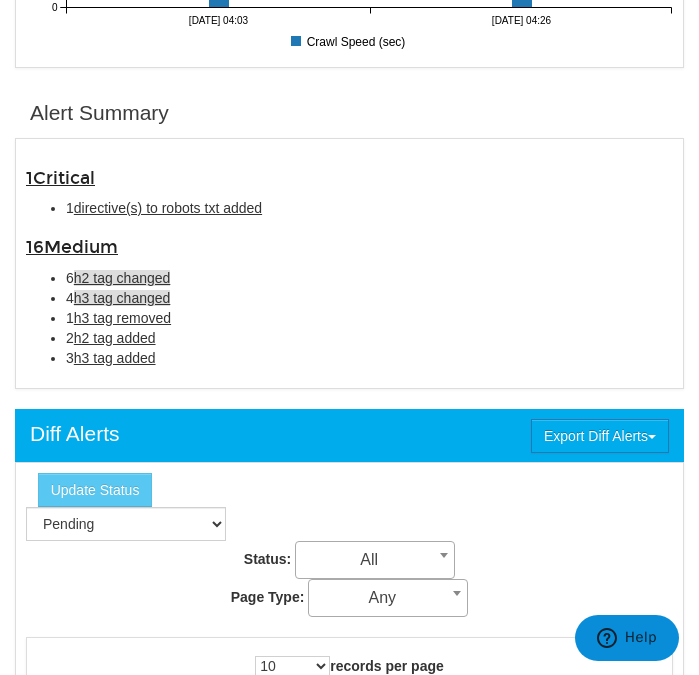 click on "h3 tag changed" at bounding box center (122, 298) 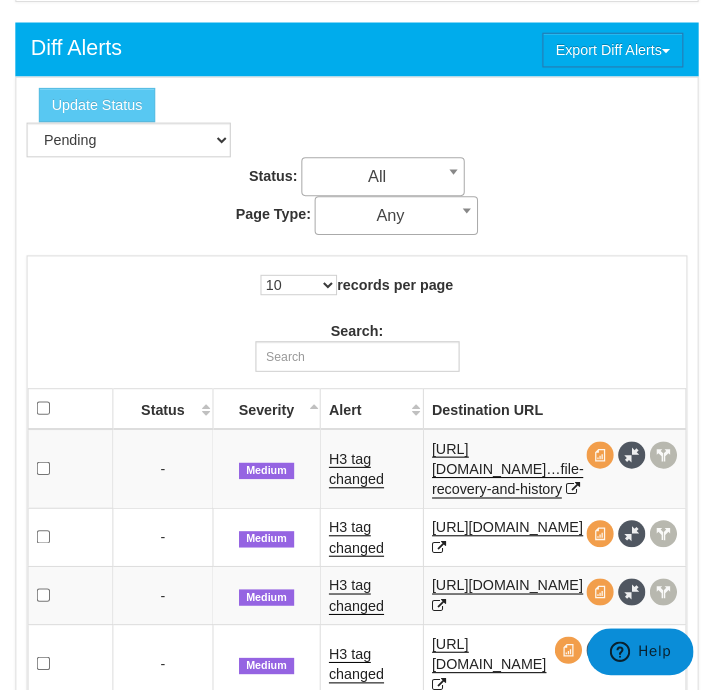 scroll, scrollTop: 2100, scrollLeft: 0, axis: vertical 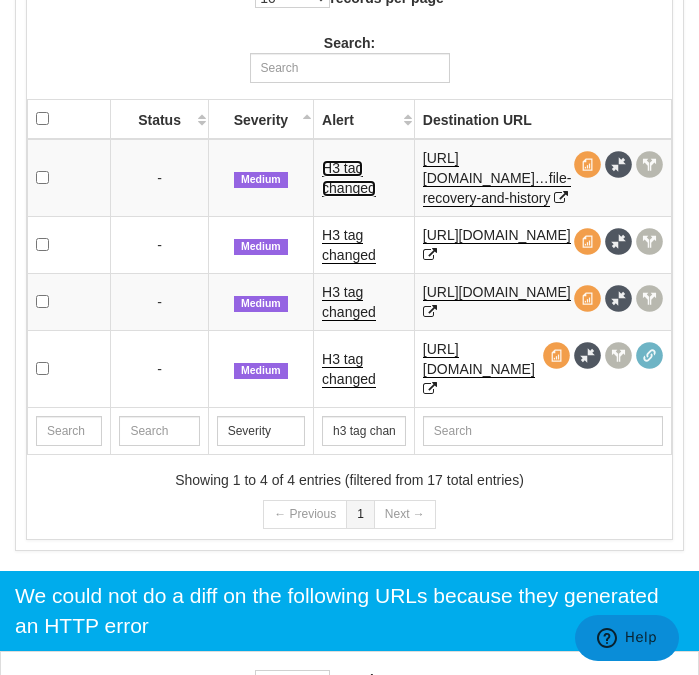 click on "H3 tag changed" at bounding box center [349, 178] 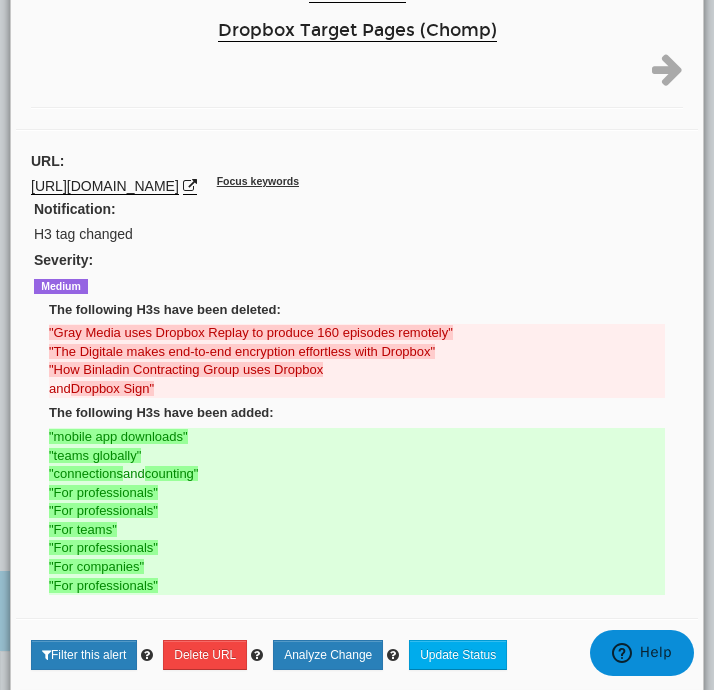 scroll, scrollTop: 173, scrollLeft: 0, axis: vertical 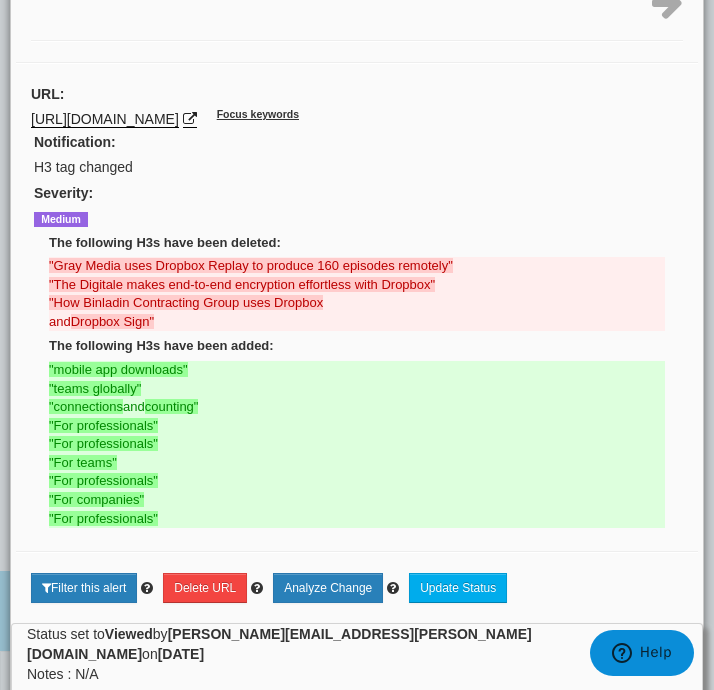 click at bounding box center (667, 2) 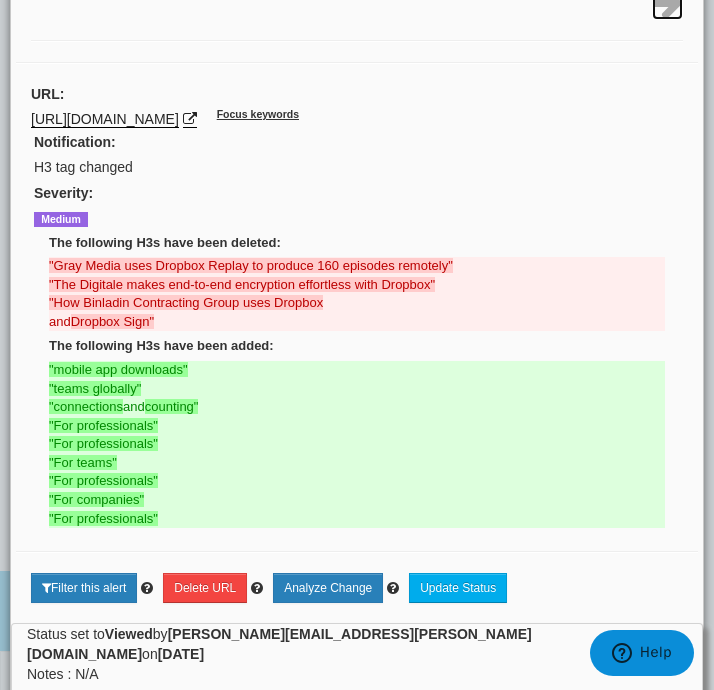 click at bounding box center [667, 2] 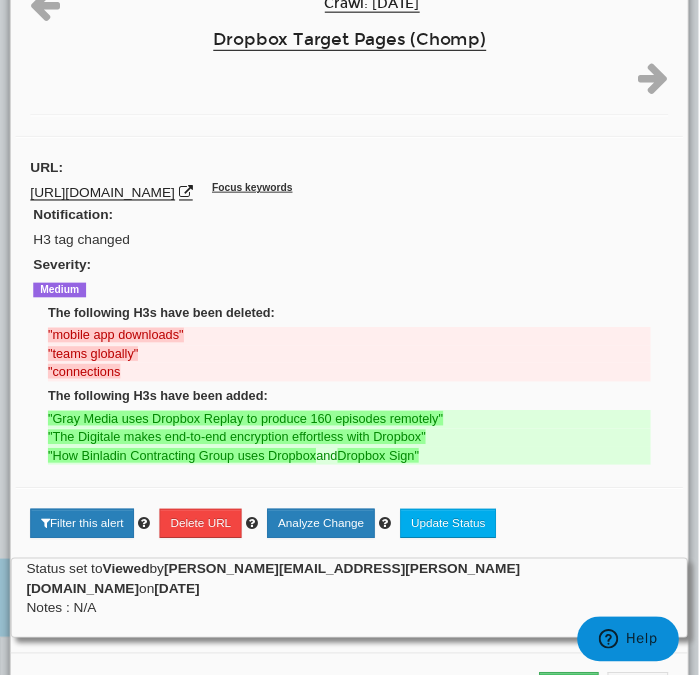 scroll, scrollTop: 0, scrollLeft: 0, axis: both 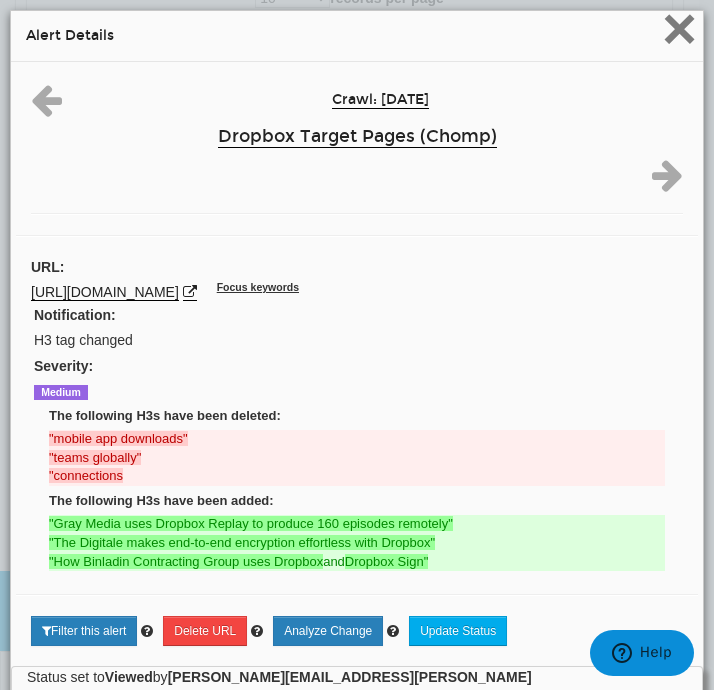 drag, startPoint x: 631, startPoint y: 70, endPoint x: 646, endPoint y: 39, distance: 34.43835 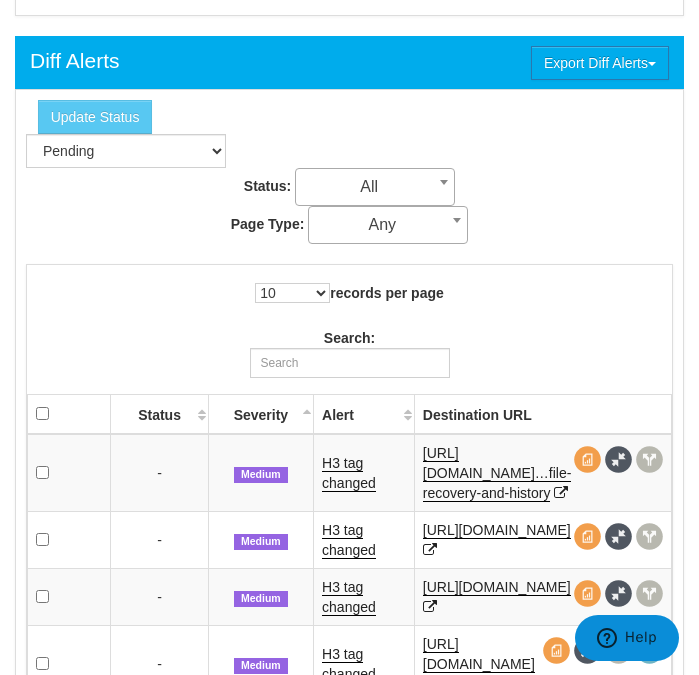 scroll, scrollTop: 1449, scrollLeft: 0, axis: vertical 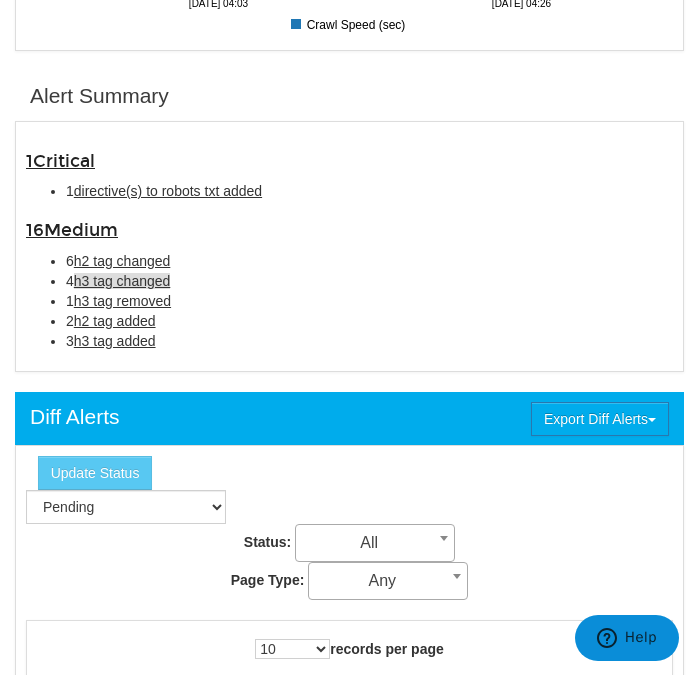 click on "1  h3 tag removed" at bounding box center (369, 301) 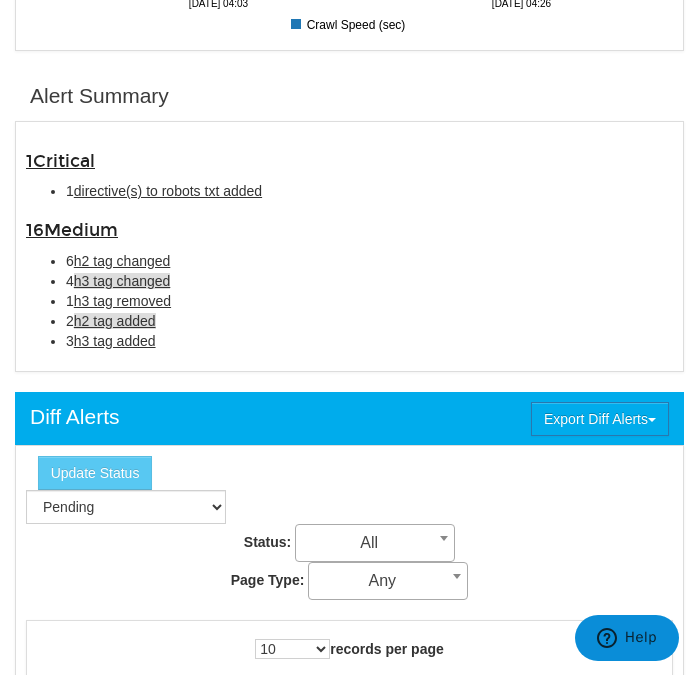 click on "h2 tag added" at bounding box center (115, 321) 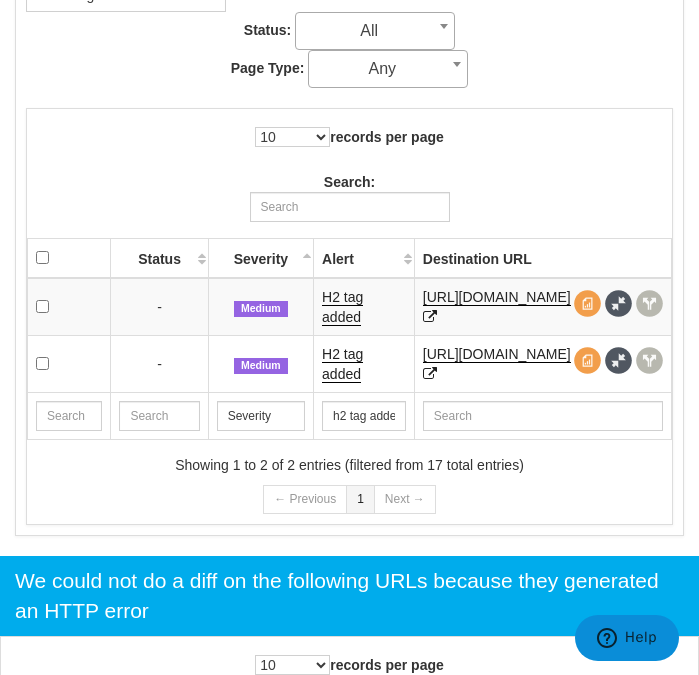 scroll, scrollTop: 1959, scrollLeft: 0, axis: vertical 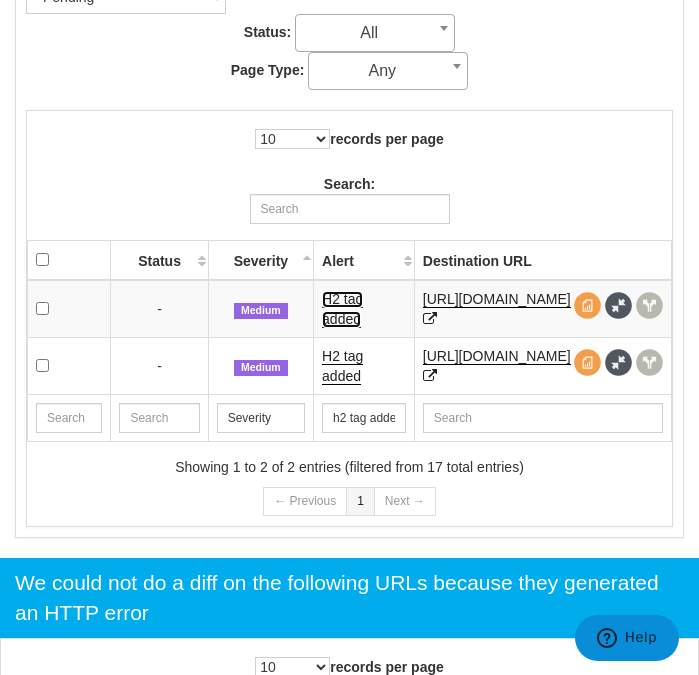 click on "H2 tag added" at bounding box center (342, 309) 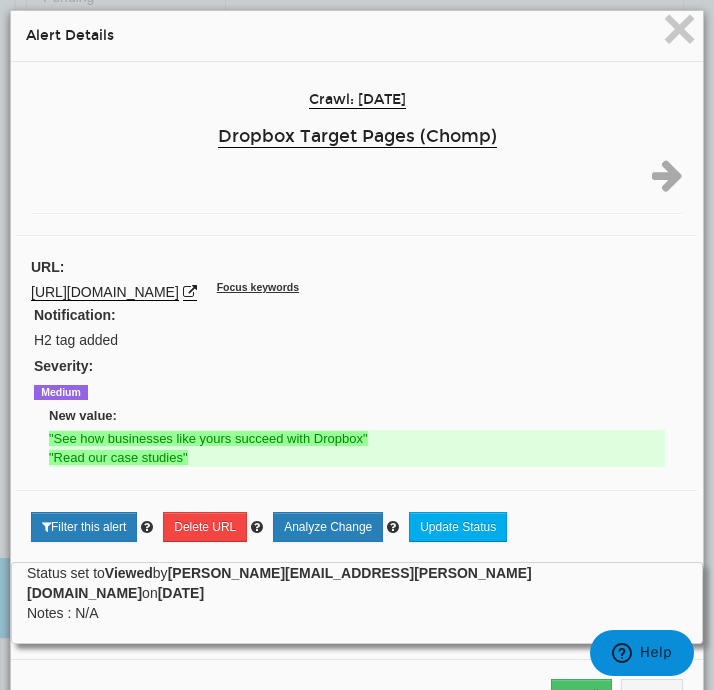 click on "Crawl: 07/11/2025
Dropbox Target Pages (Chomp)" at bounding box center (357, 137) 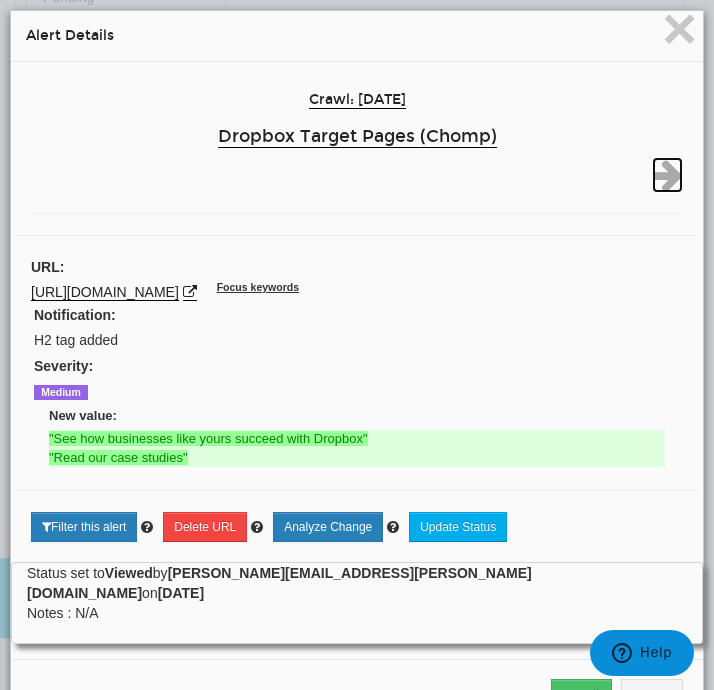 click at bounding box center (667, 175) 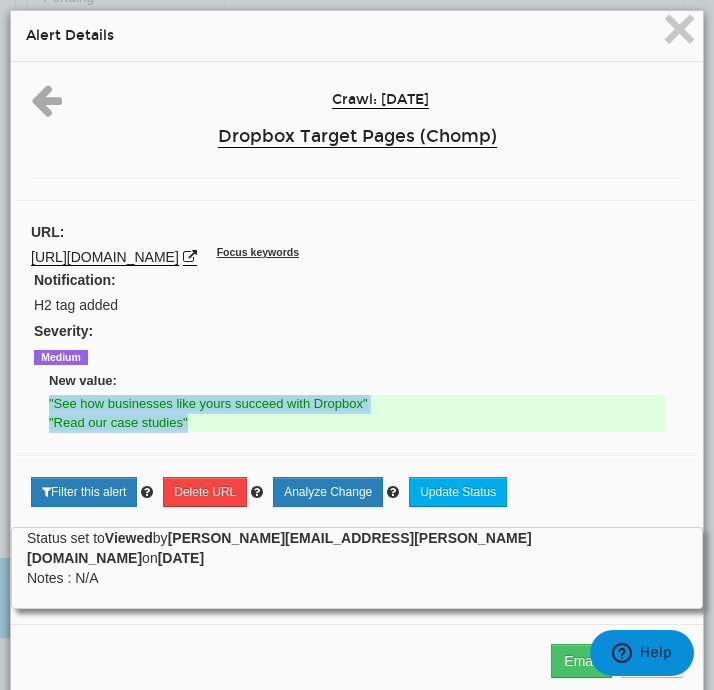 drag, startPoint x: 227, startPoint y: 419, endPoint x: 32, endPoint y: 402, distance: 195.73962 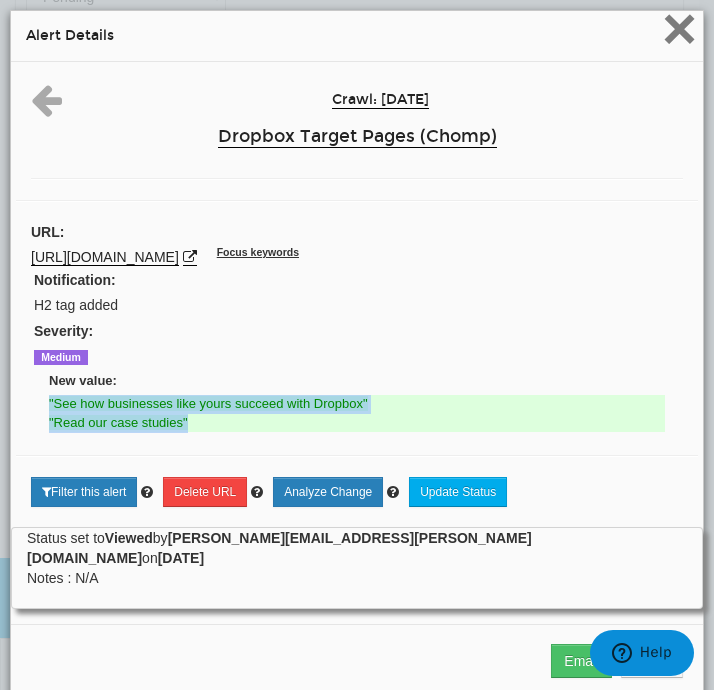 drag, startPoint x: 651, startPoint y: 50, endPoint x: 676, endPoint y: 30, distance: 32.01562 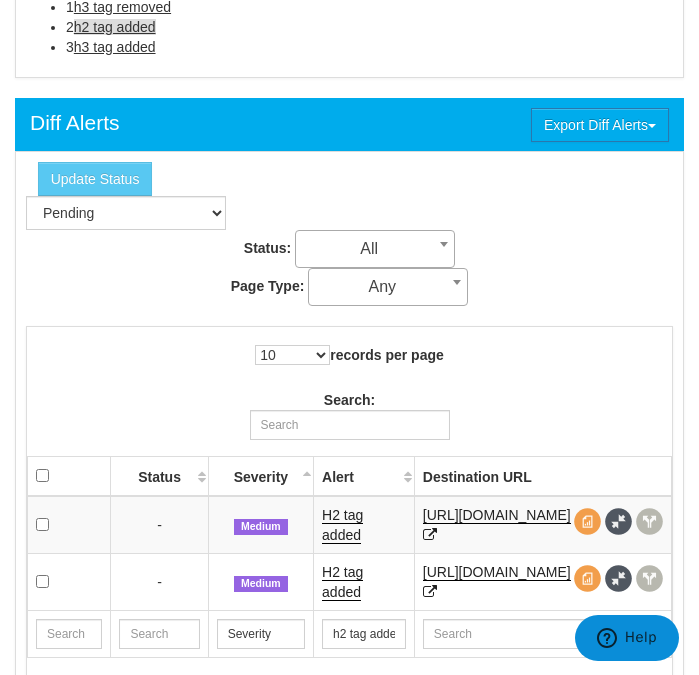 scroll, scrollTop: 1652, scrollLeft: 0, axis: vertical 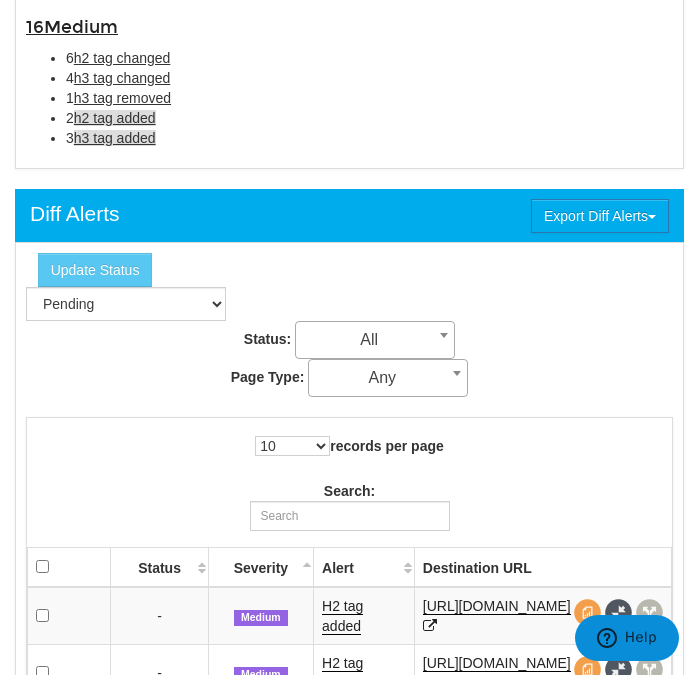 click on "h3 tag added" at bounding box center (115, 138) 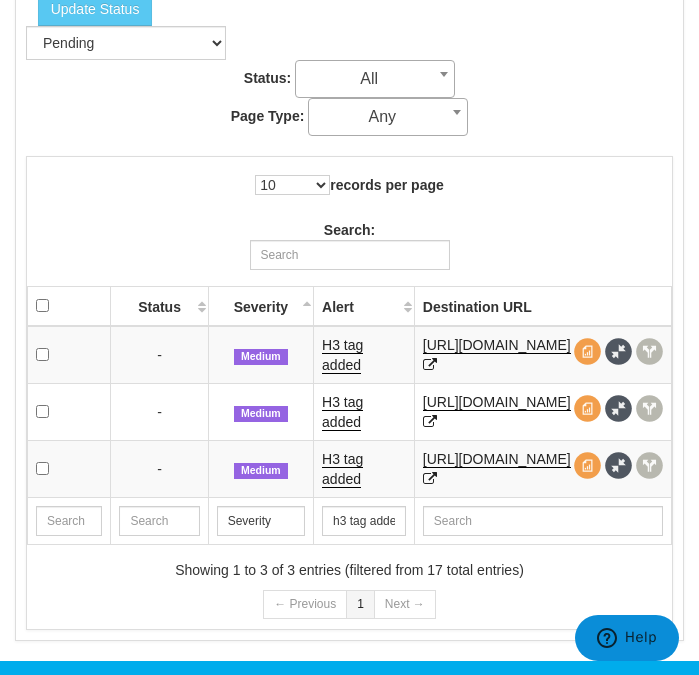 scroll, scrollTop: 1939, scrollLeft: 0, axis: vertical 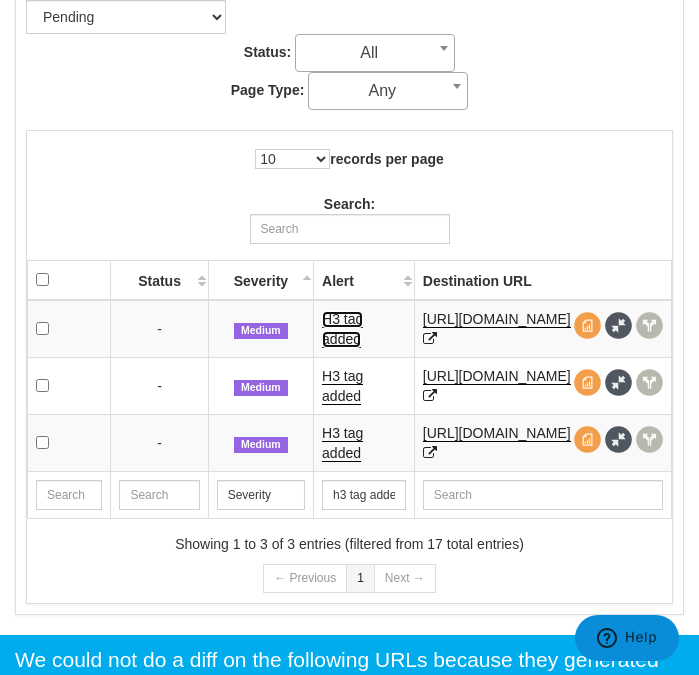 click on "H3 tag added" at bounding box center (342, 329) 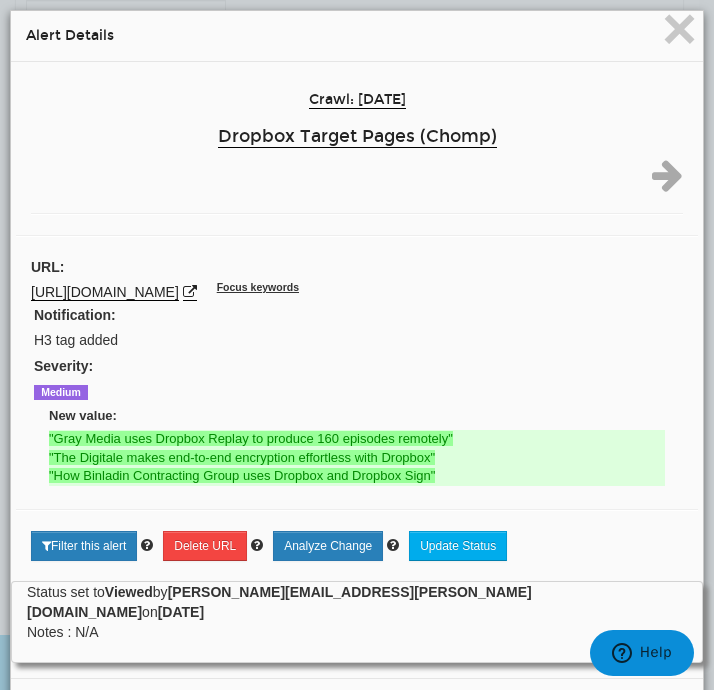 drag, startPoint x: 625, startPoint y: 195, endPoint x: 657, endPoint y: 180, distance: 35.341194 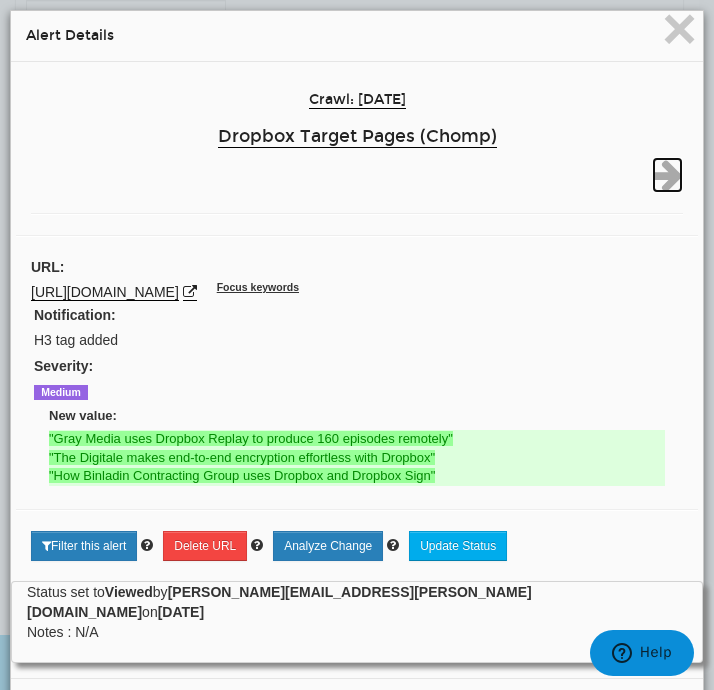 click at bounding box center [667, 175] 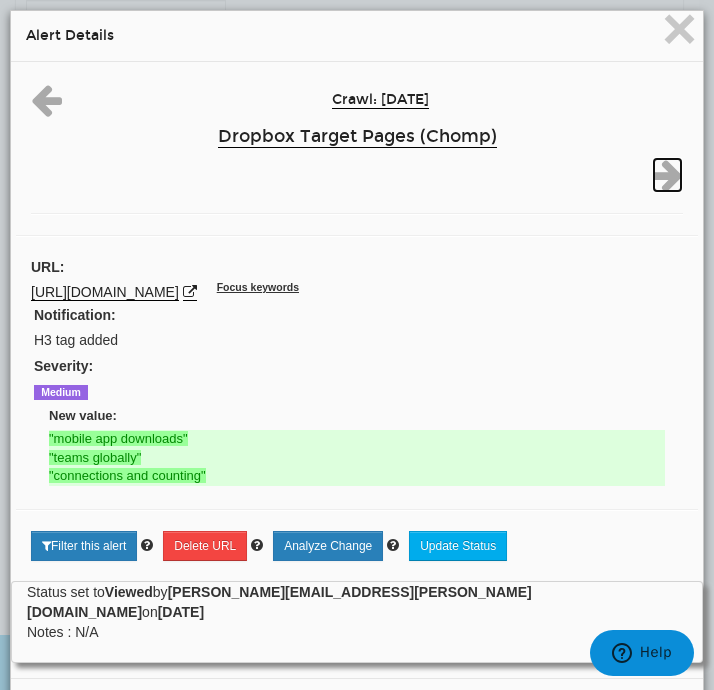 click at bounding box center [667, 175] 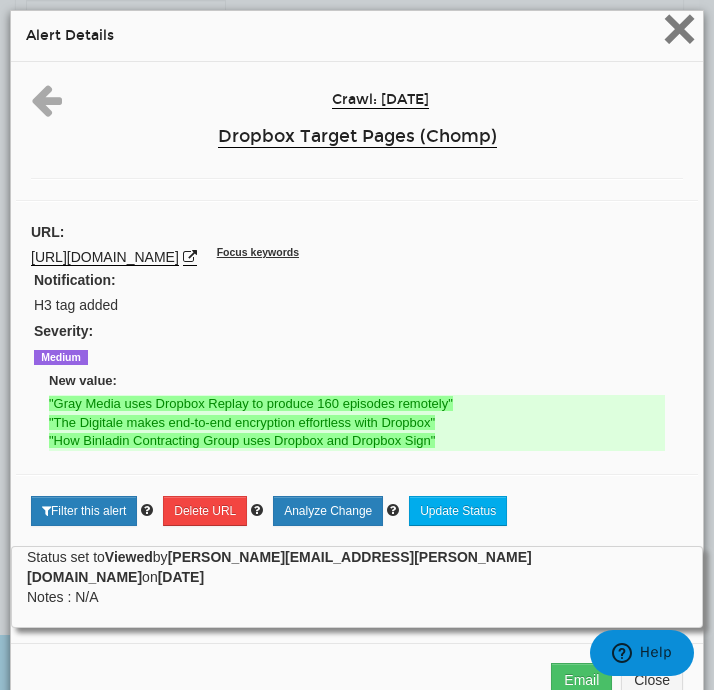 click on "×" at bounding box center (679, 28) 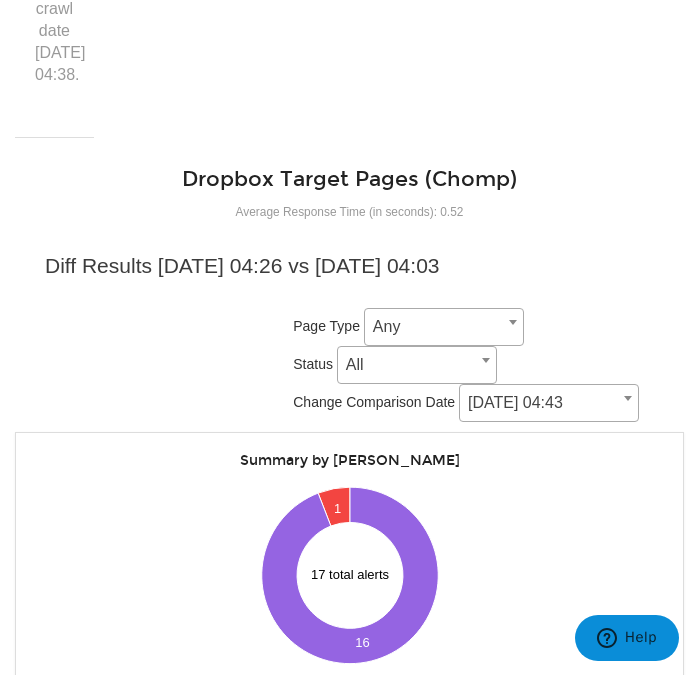 scroll, scrollTop: 0, scrollLeft: 0, axis: both 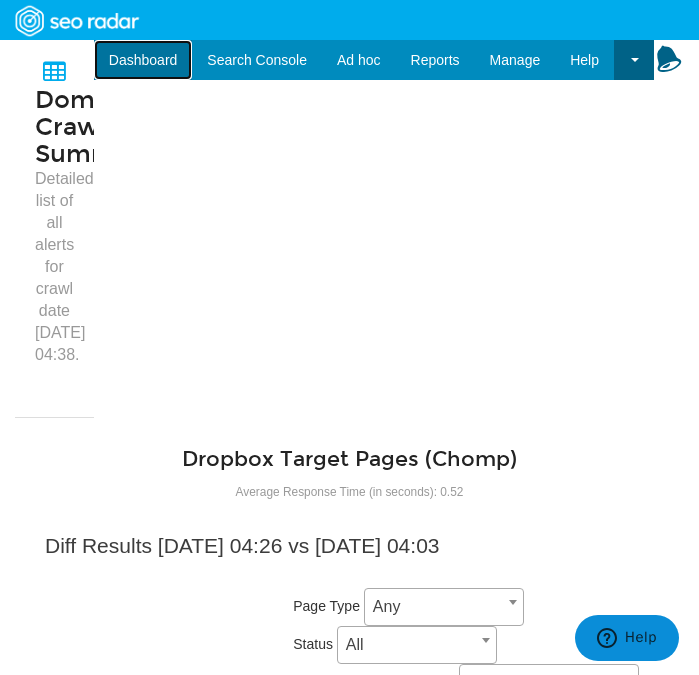 click on "Dashboard" at bounding box center [143, 60] 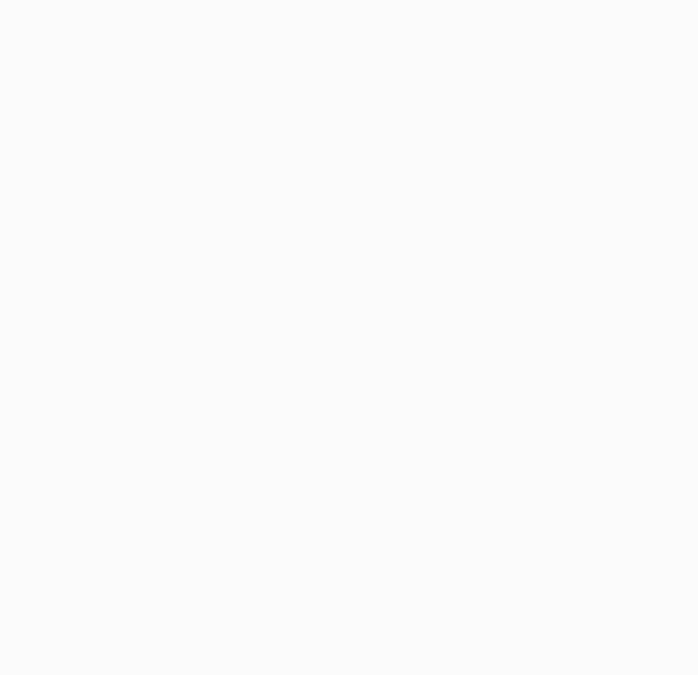 scroll, scrollTop: 0, scrollLeft: 0, axis: both 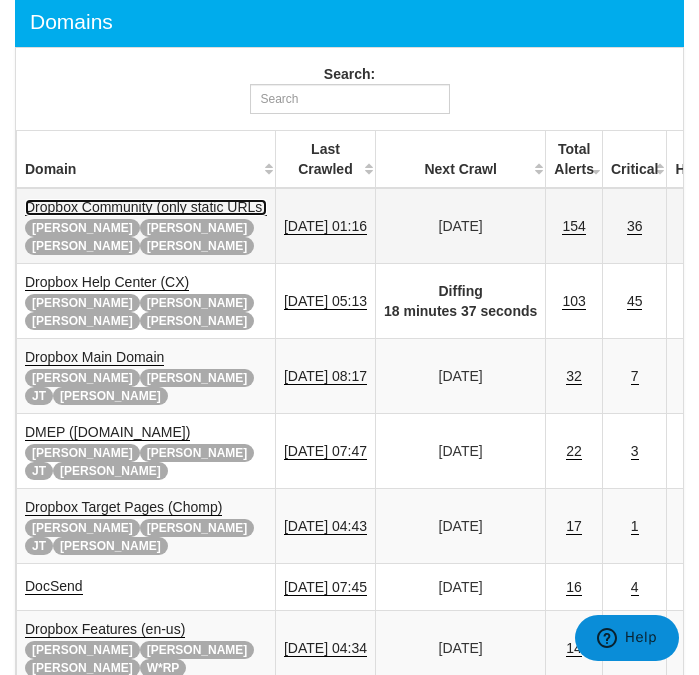 click on "Dropbox Community (only static URLs)" at bounding box center [146, 207] 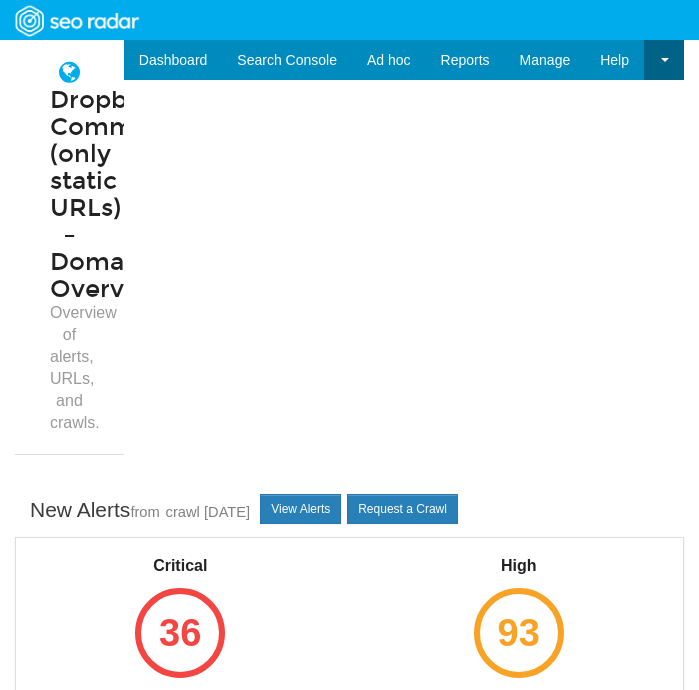 scroll, scrollTop: 0, scrollLeft: 0, axis: both 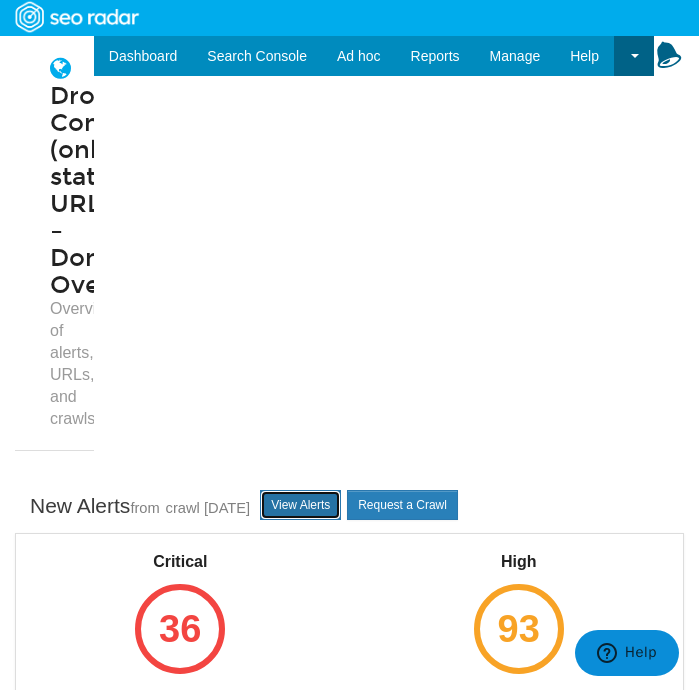 click on "View Alerts" at bounding box center [300, 505] 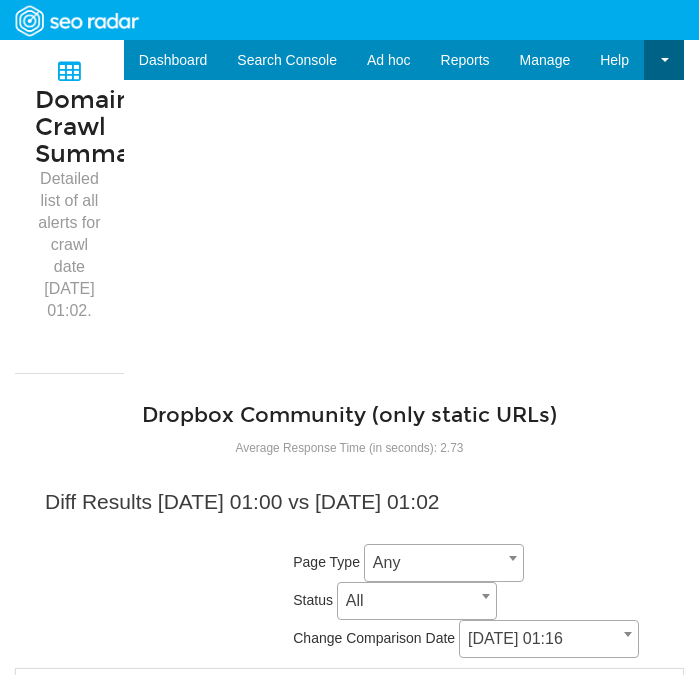 scroll, scrollTop: 0, scrollLeft: 0, axis: both 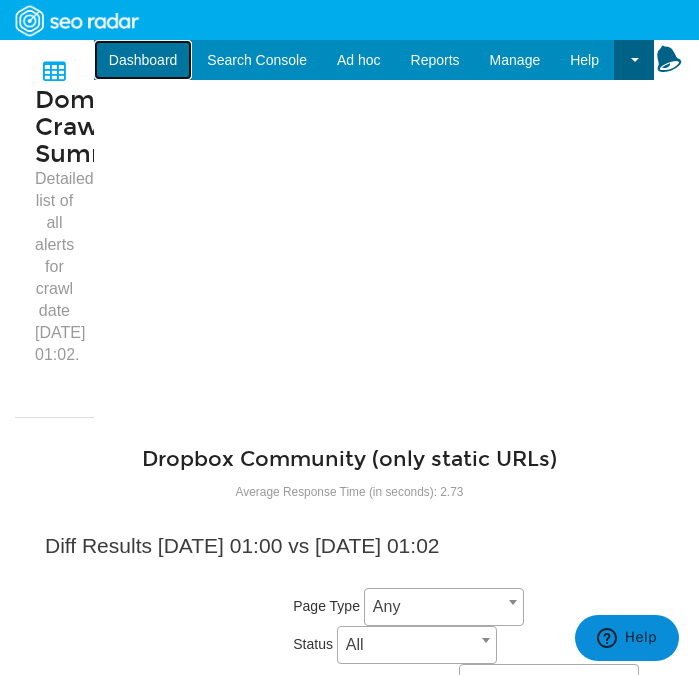 click on "Dashboard" at bounding box center (143, 60) 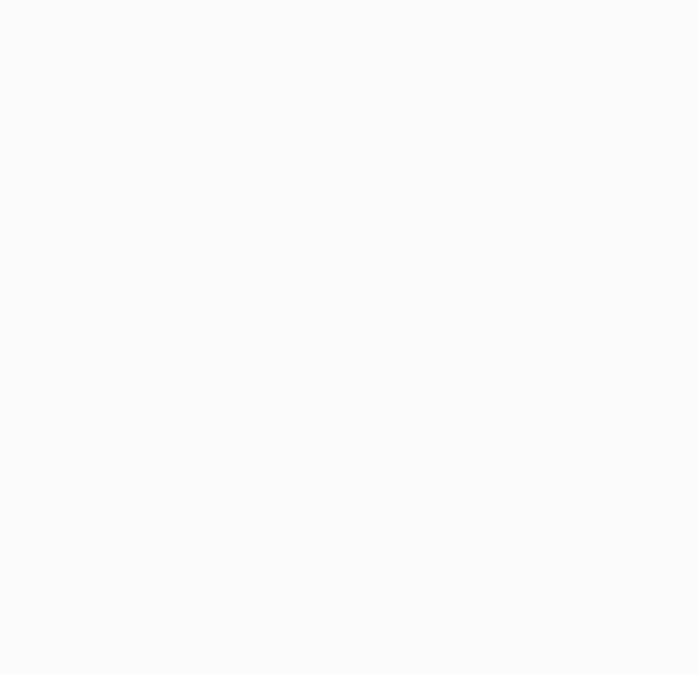 scroll, scrollTop: 0, scrollLeft: 0, axis: both 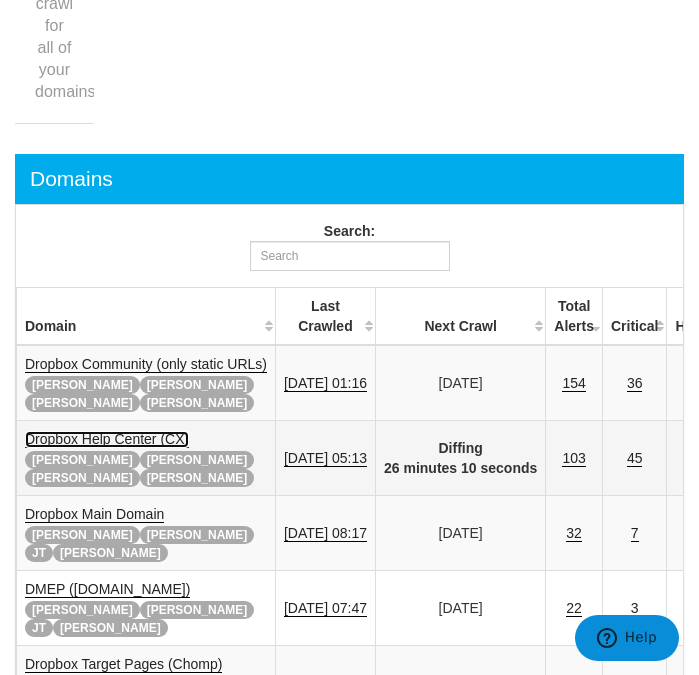 click on "Dropbox Help Center (CX)" at bounding box center (107, 439) 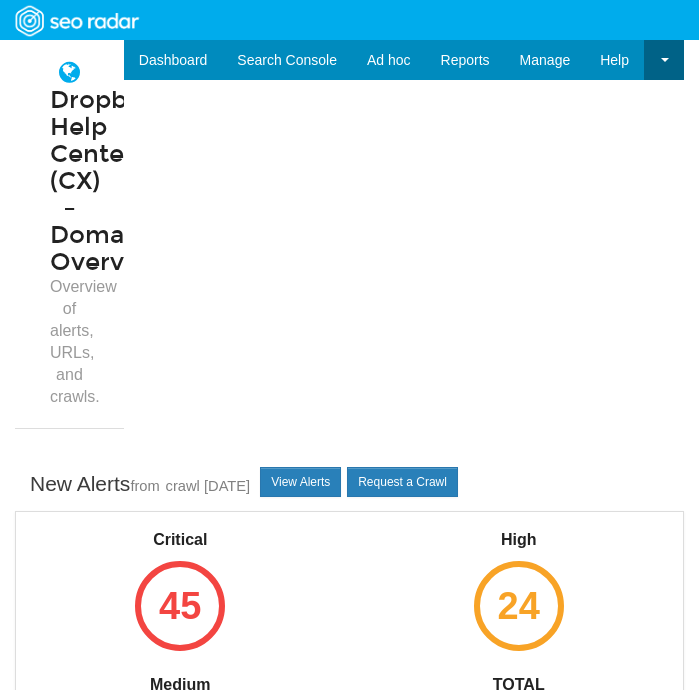 scroll, scrollTop: 0, scrollLeft: 0, axis: both 